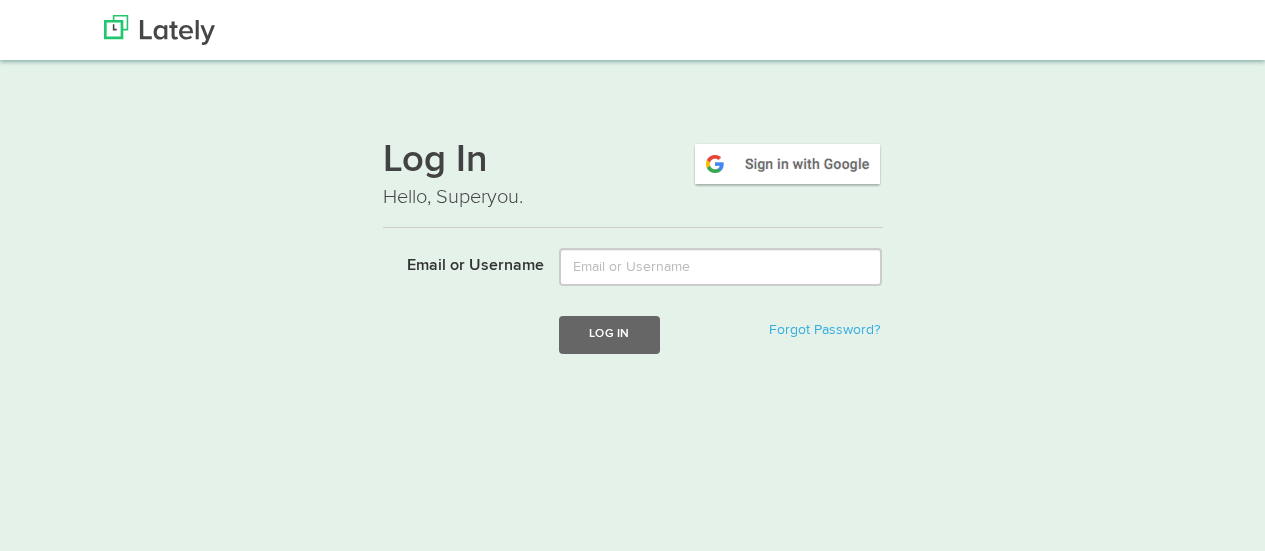 scroll, scrollTop: 0, scrollLeft: 0, axis: both 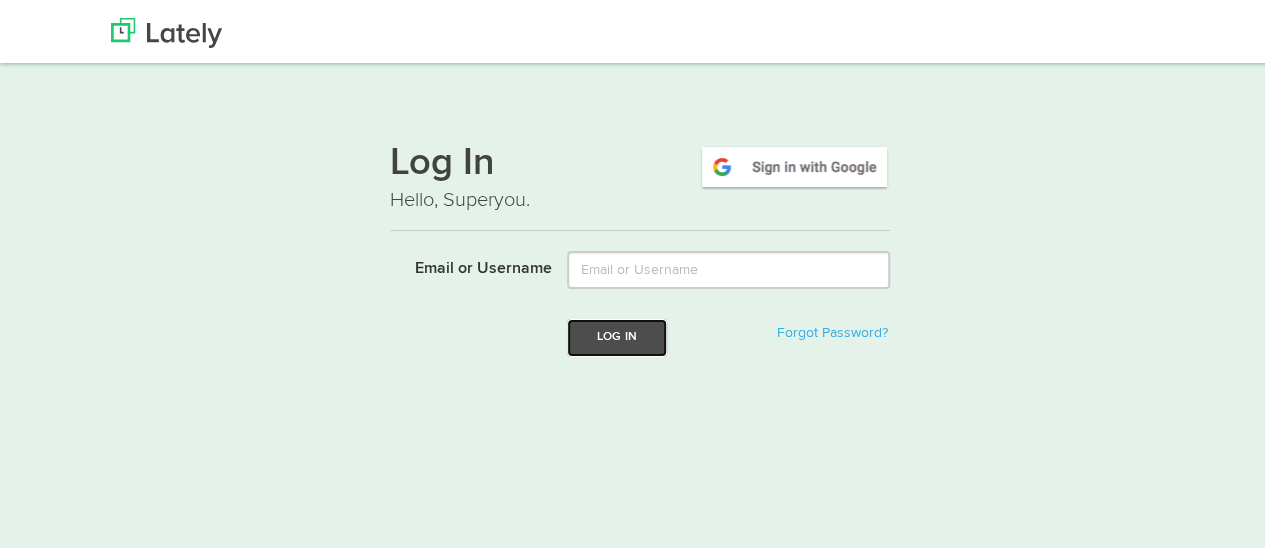 click on "Log In" at bounding box center [617, 334] 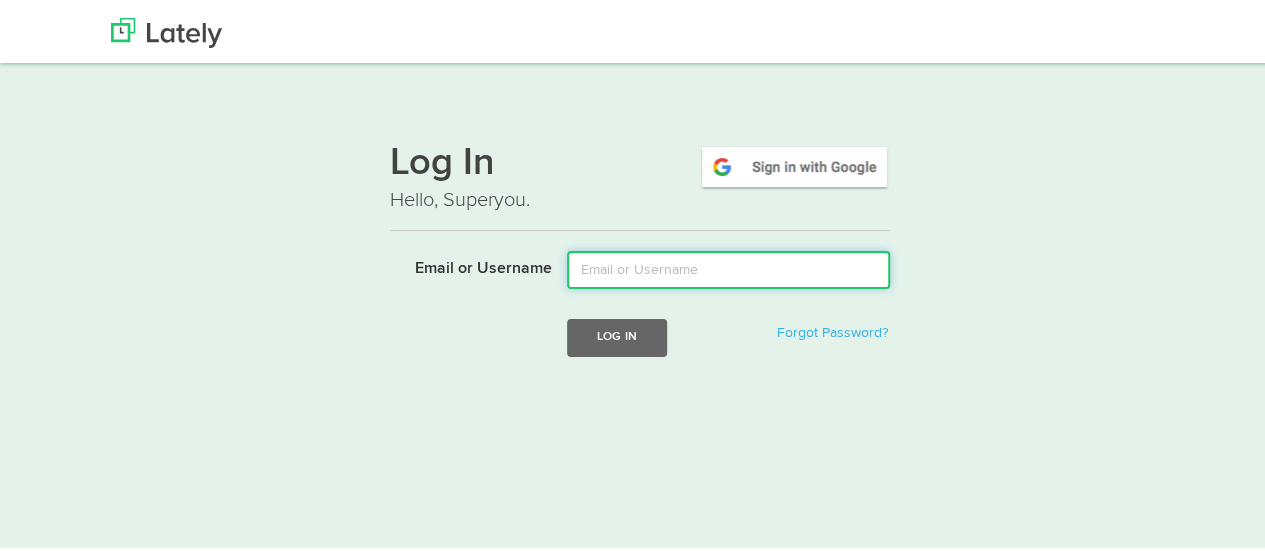click on "Email or Username" at bounding box center (728, 267) 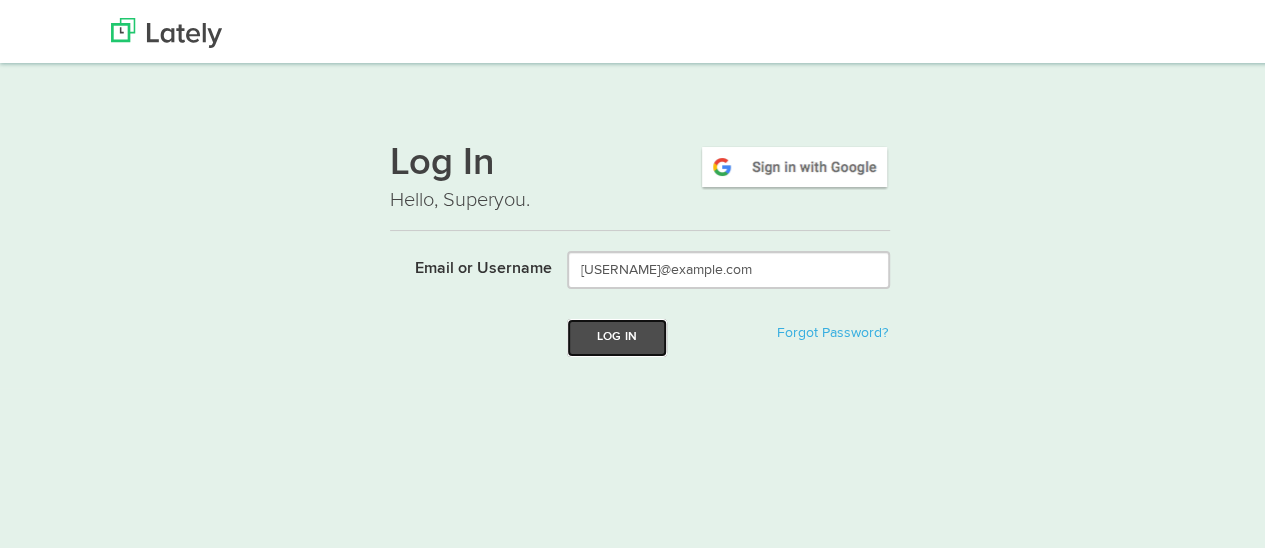 click on "Log In" at bounding box center (617, 334) 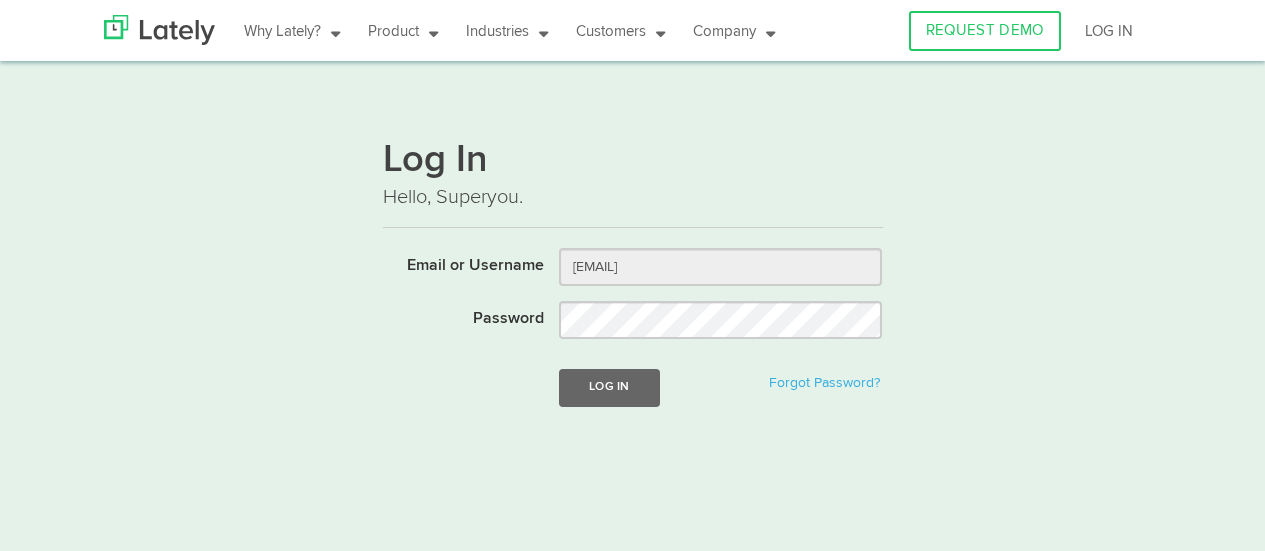 scroll, scrollTop: 0, scrollLeft: 0, axis: both 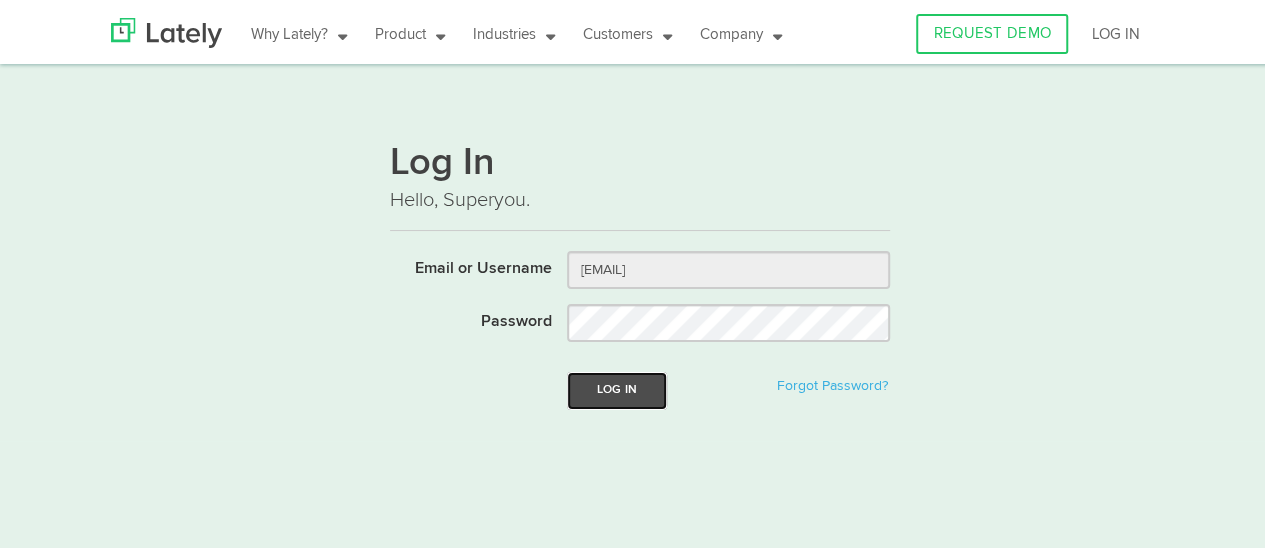 click on "Log In" at bounding box center (617, 387) 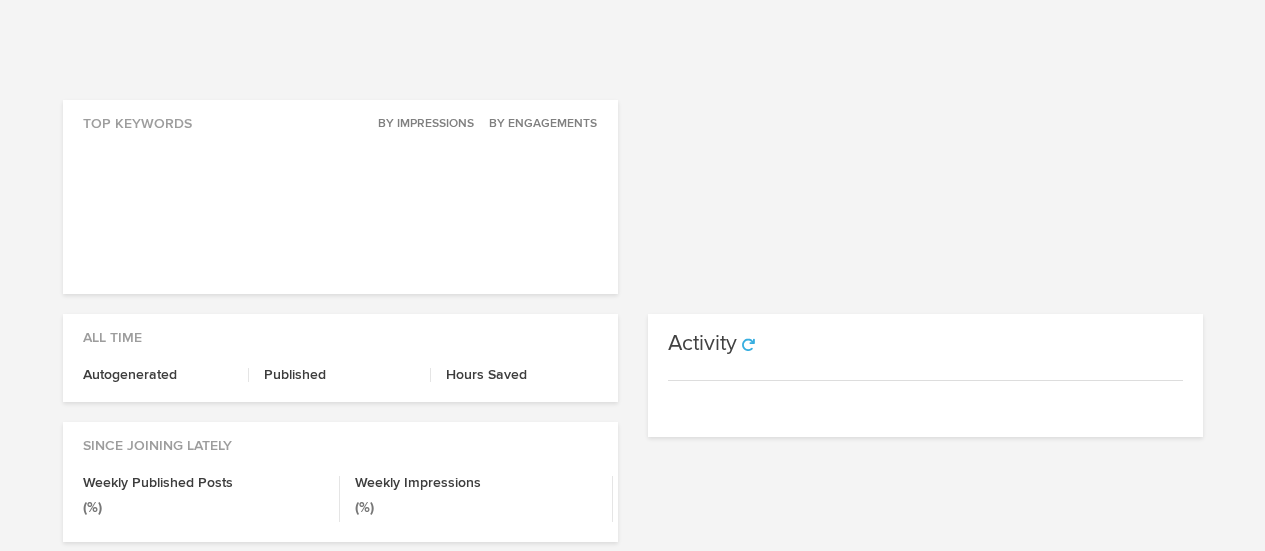 scroll, scrollTop: 0, scrollLeft: 0, axis: both 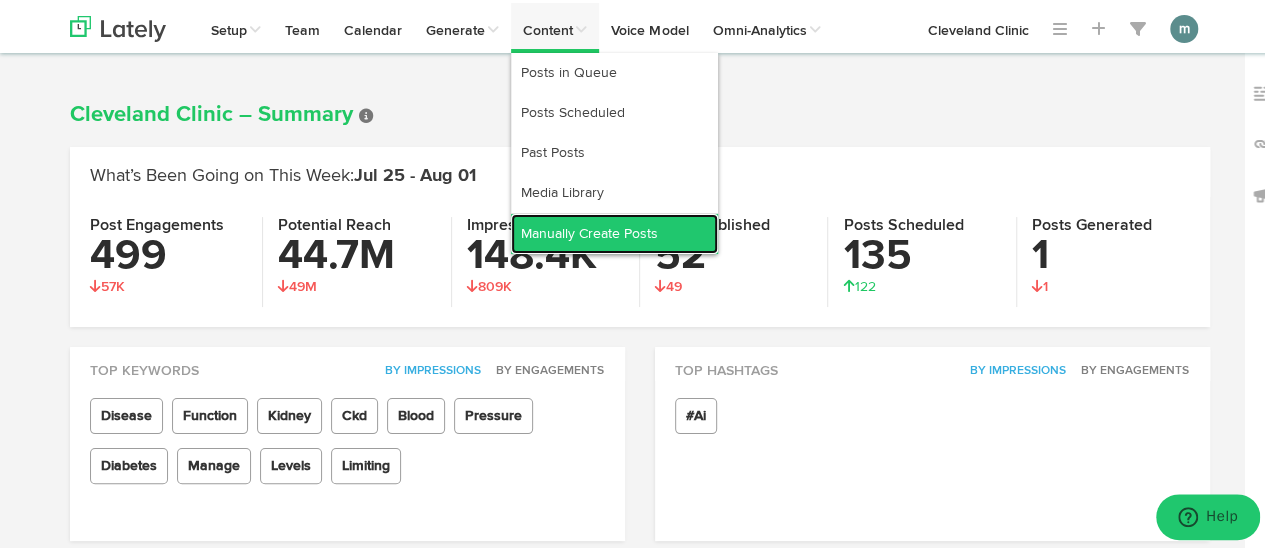 click on "Manually Create Posts" at bounding box center [614, 231] 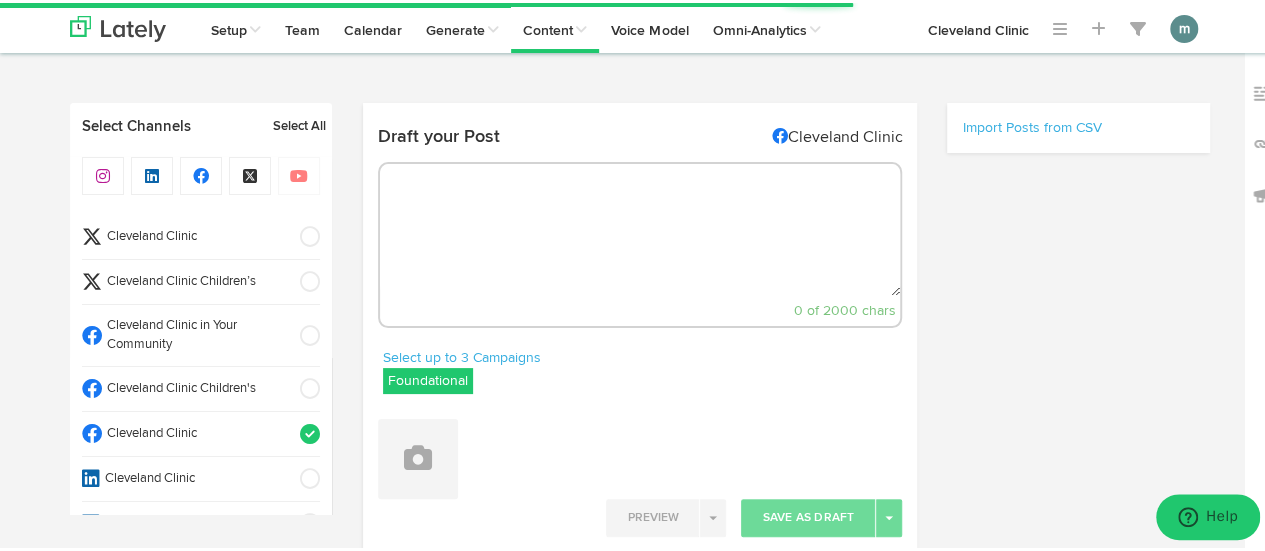 select on "10" 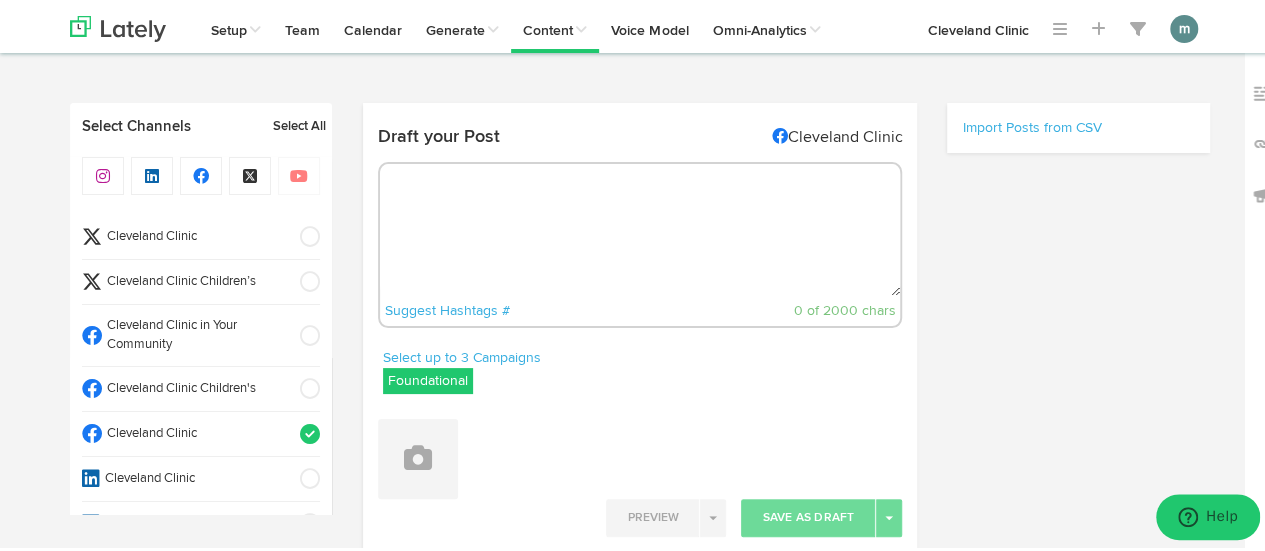 click at bounding box center [640, 227] 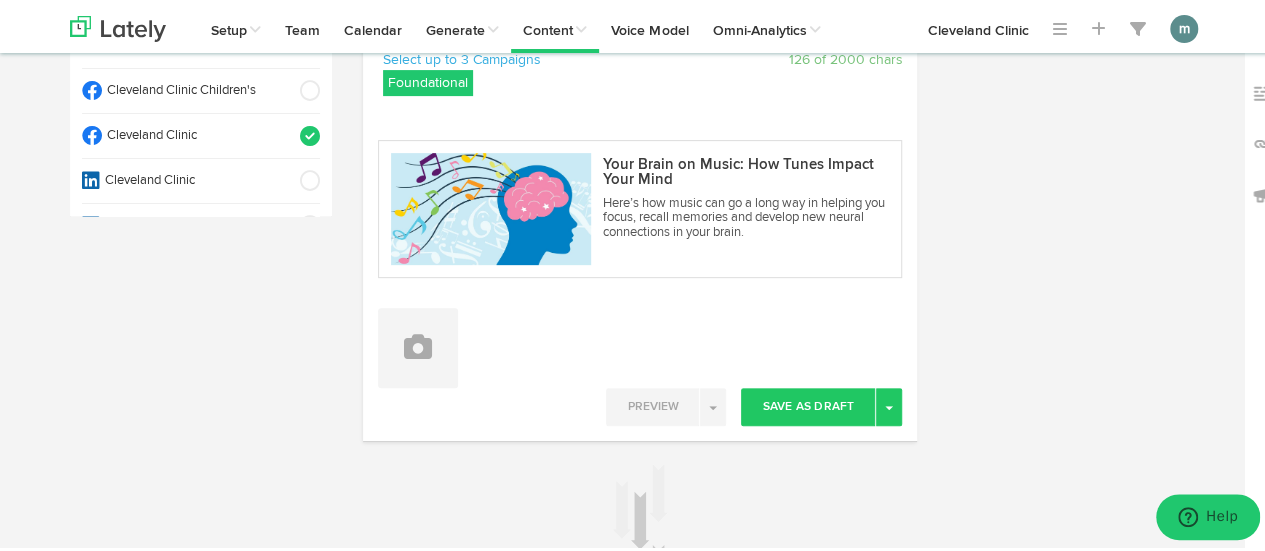 scroll, scrollTop: 300, scrollLeft: 0, axis: vertical 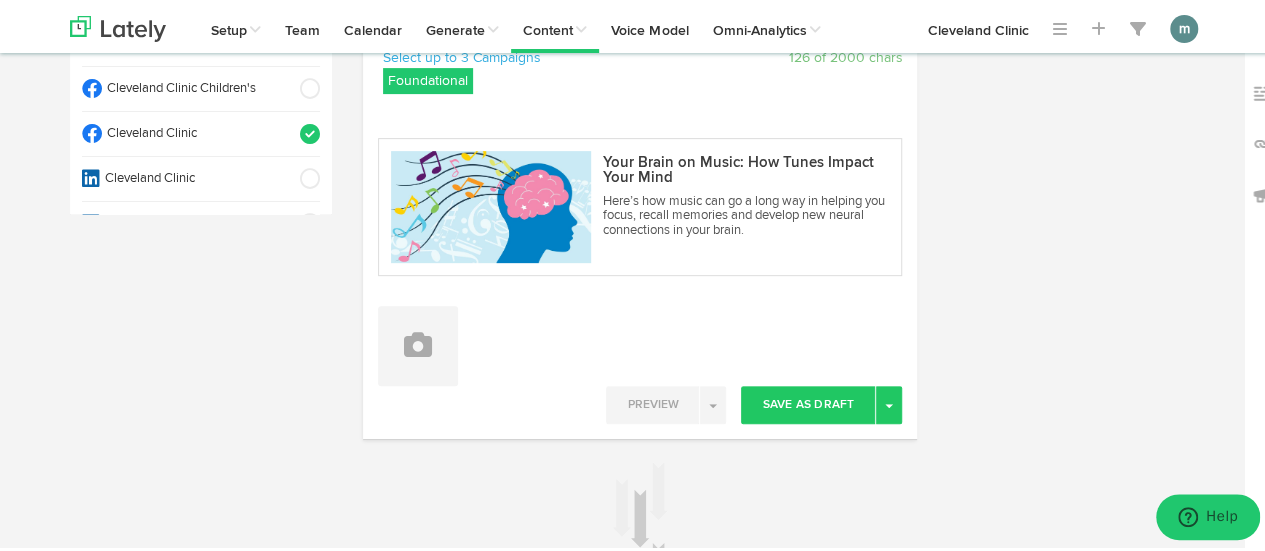 type on "Read about all the ways music impacts your brain and how it can actually help heal your brain, too. https://cle.clinic/3UMAgJ7" 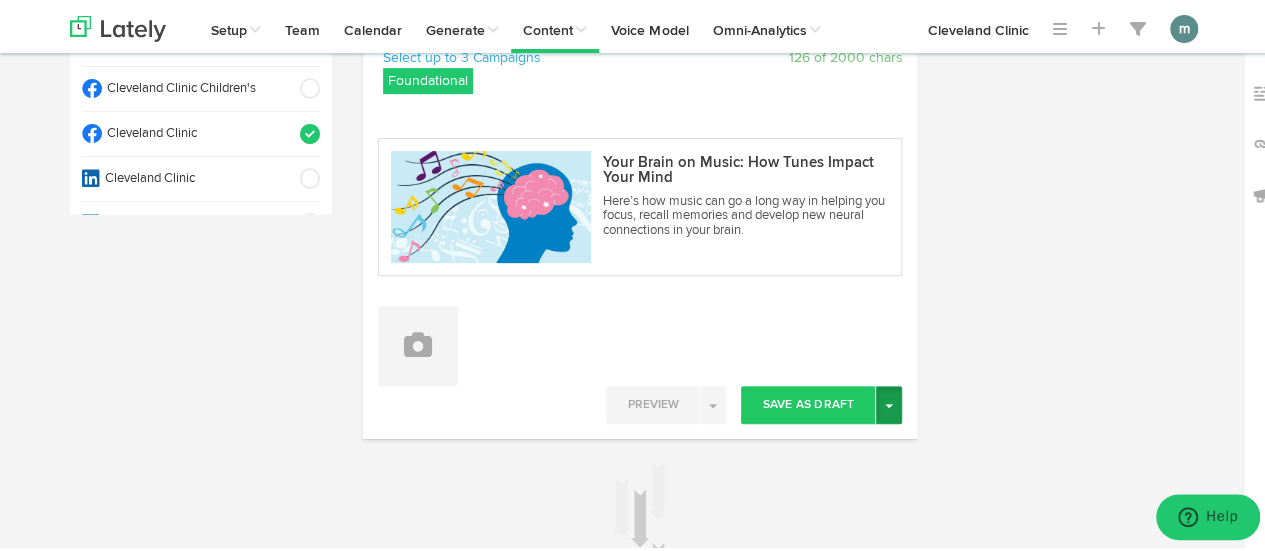click on "Toggle Dropdown" at bounding box center (889, 402) 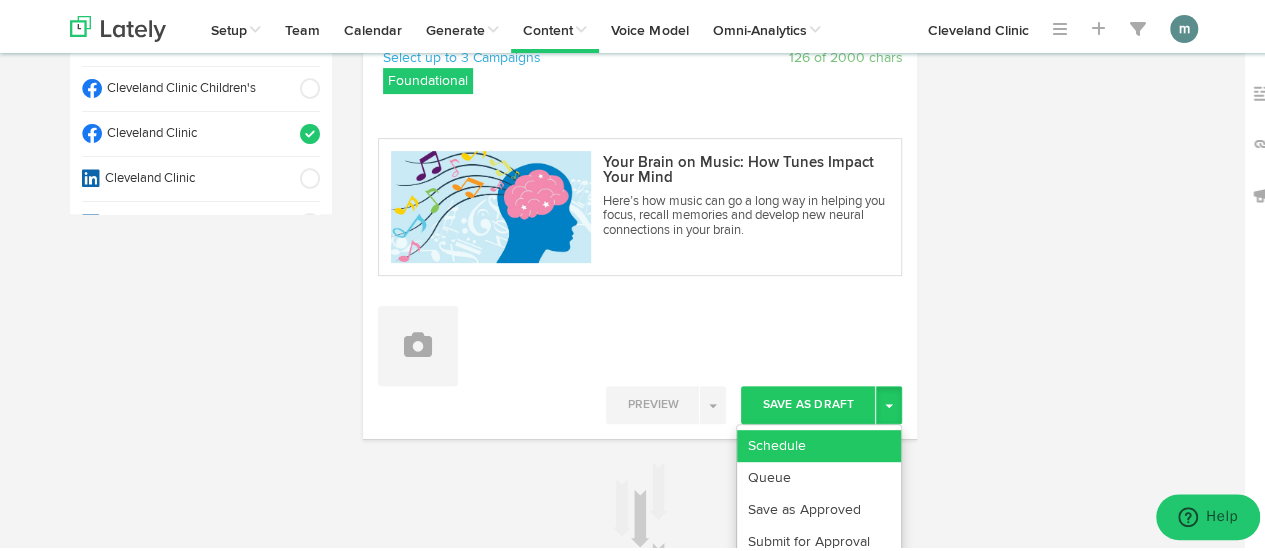click on "Schedule" at bounding box center (819, 443) 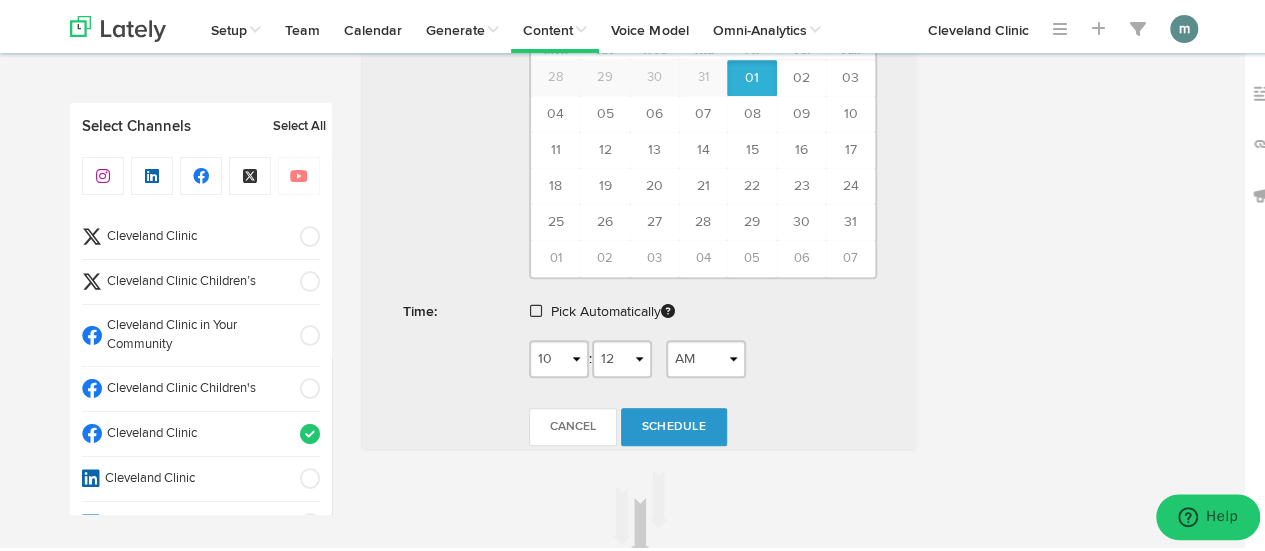 scroll, scrollTop: 936, scrollLeft: 0, axis: vertical 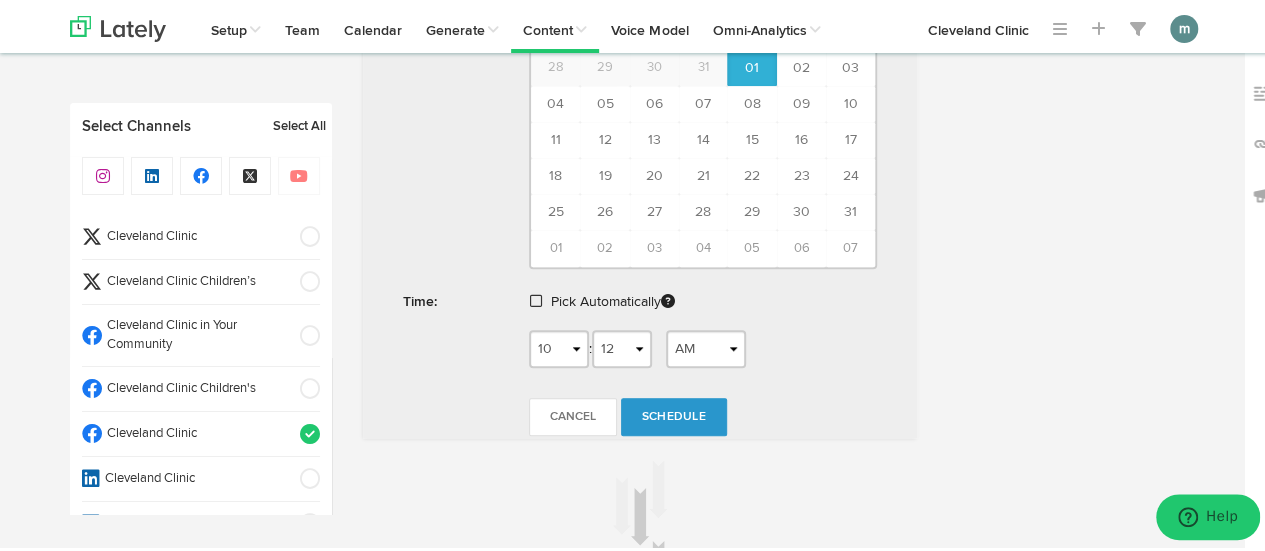click at bounding box center (536, 298) 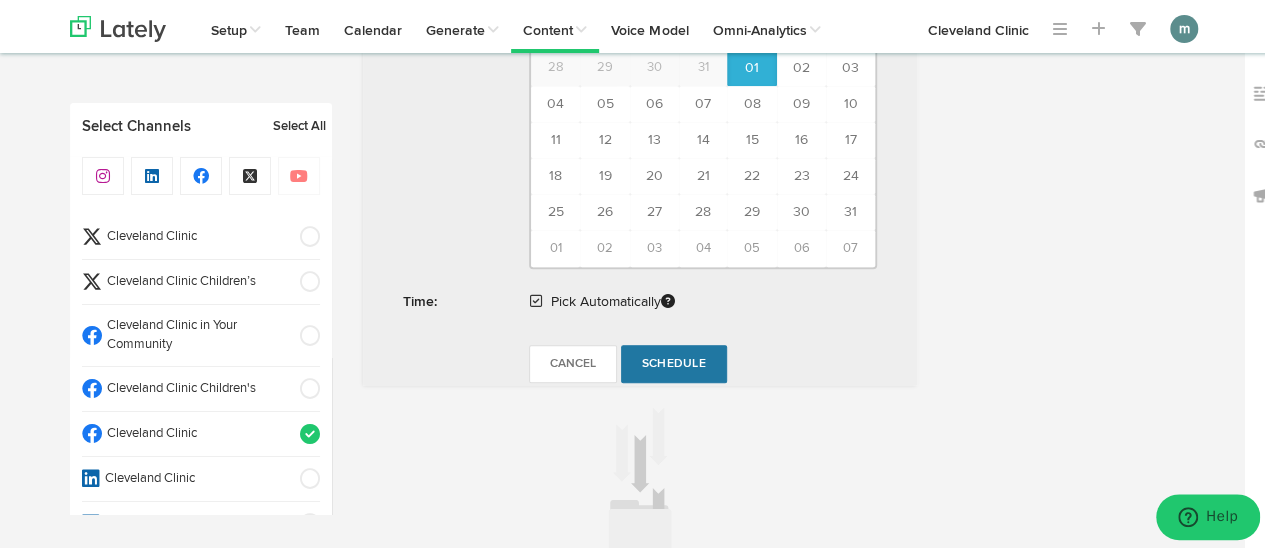 click on "Schedule" at bounding box center [674, 361] 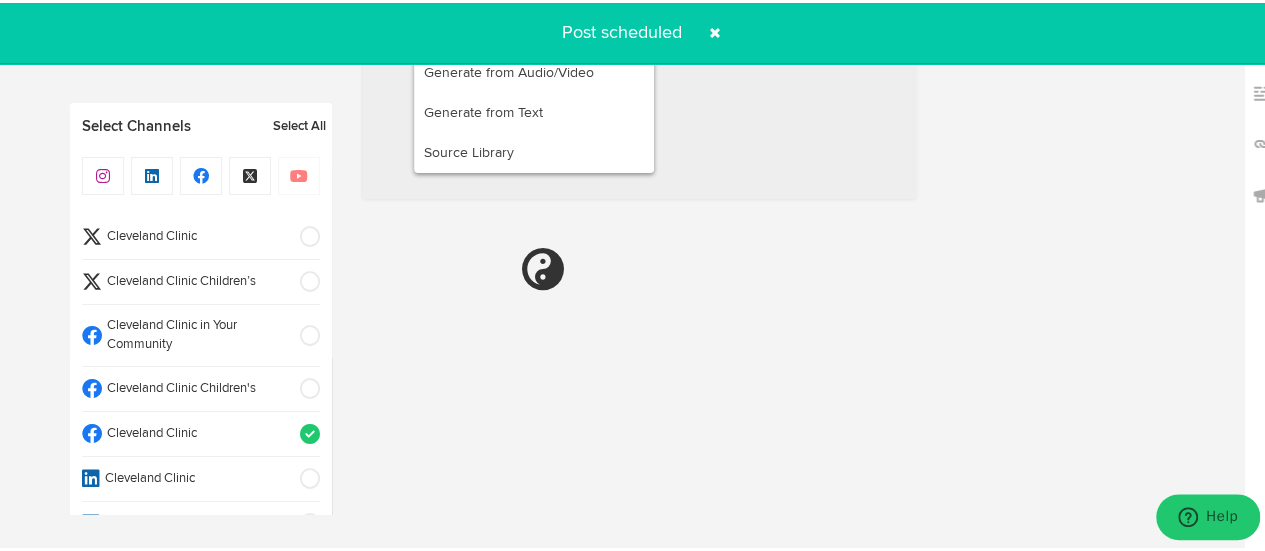 radio on "true" 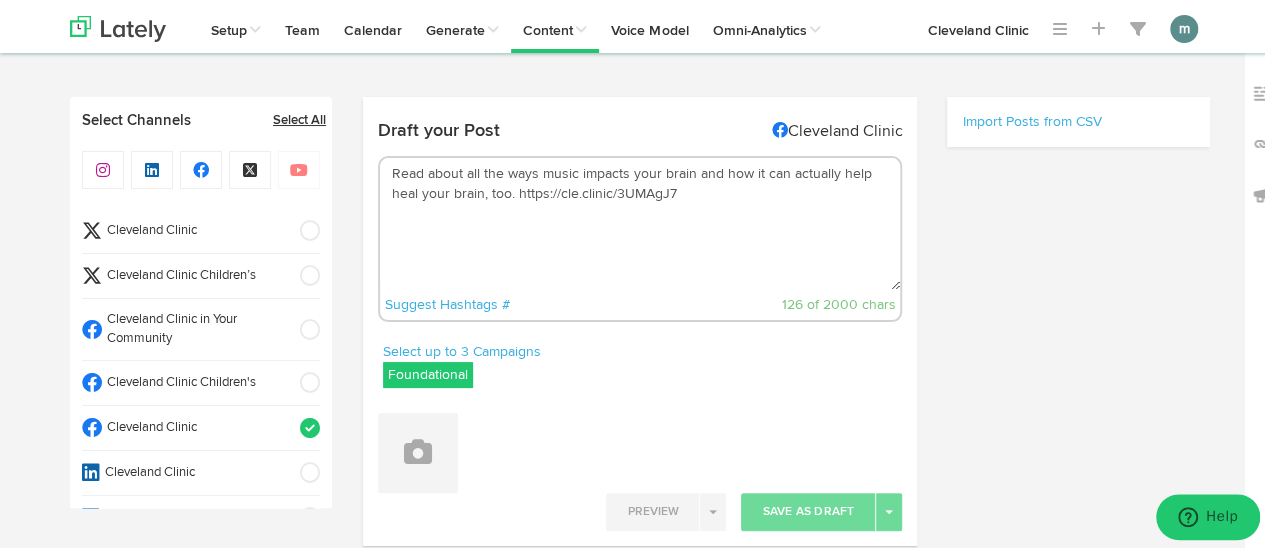 scroll, scrollTop: 0, scrollLeft: 0, axis: both 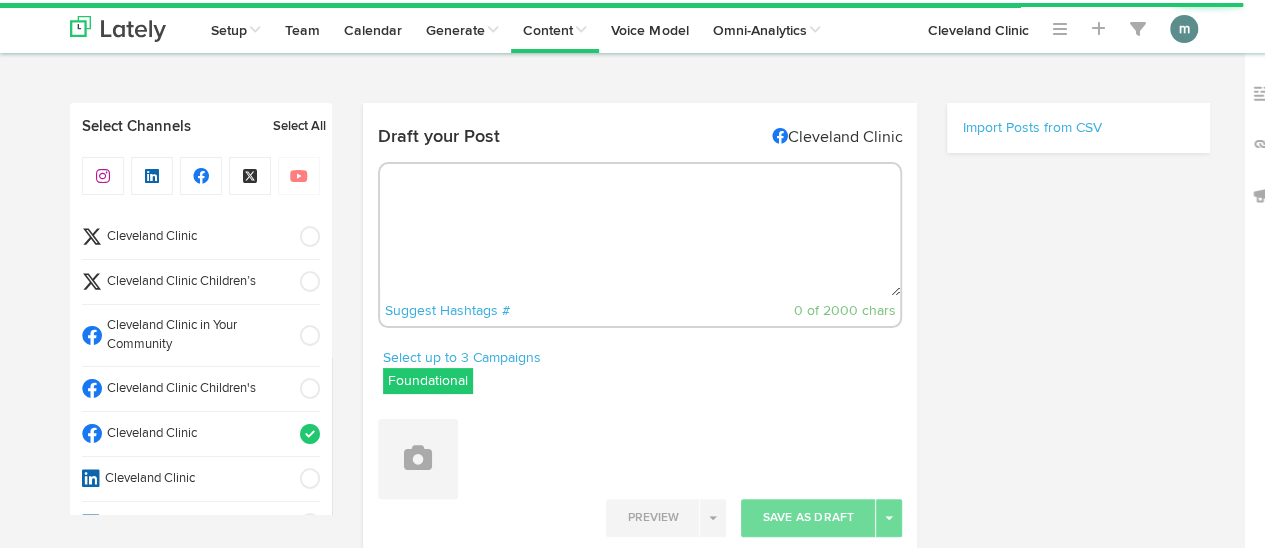 radio on "true" 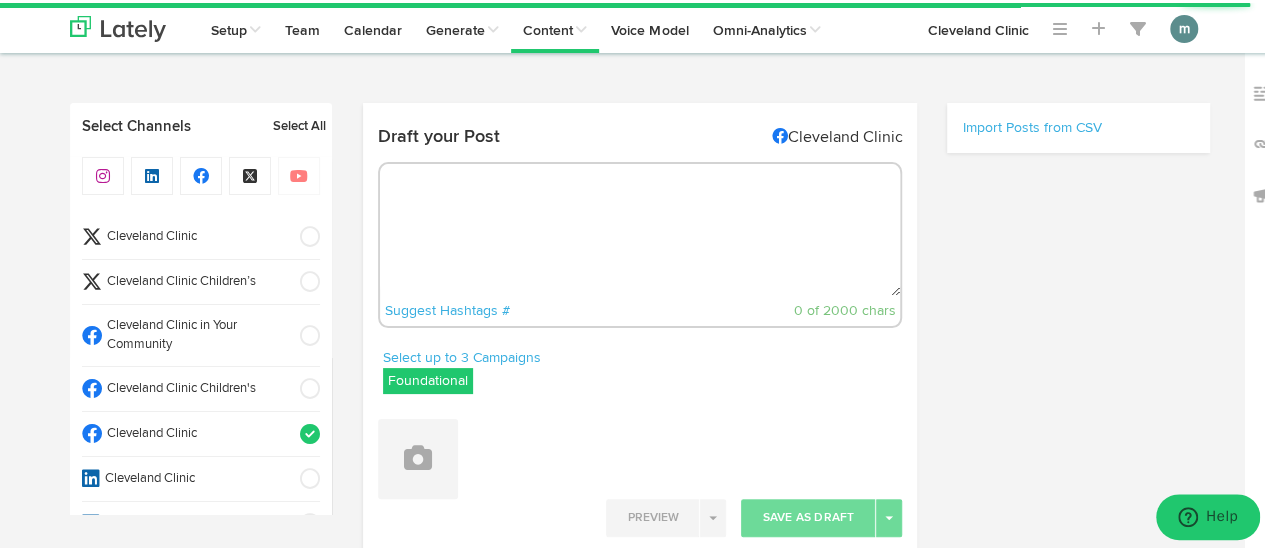 click at bounding box center (640, 227) 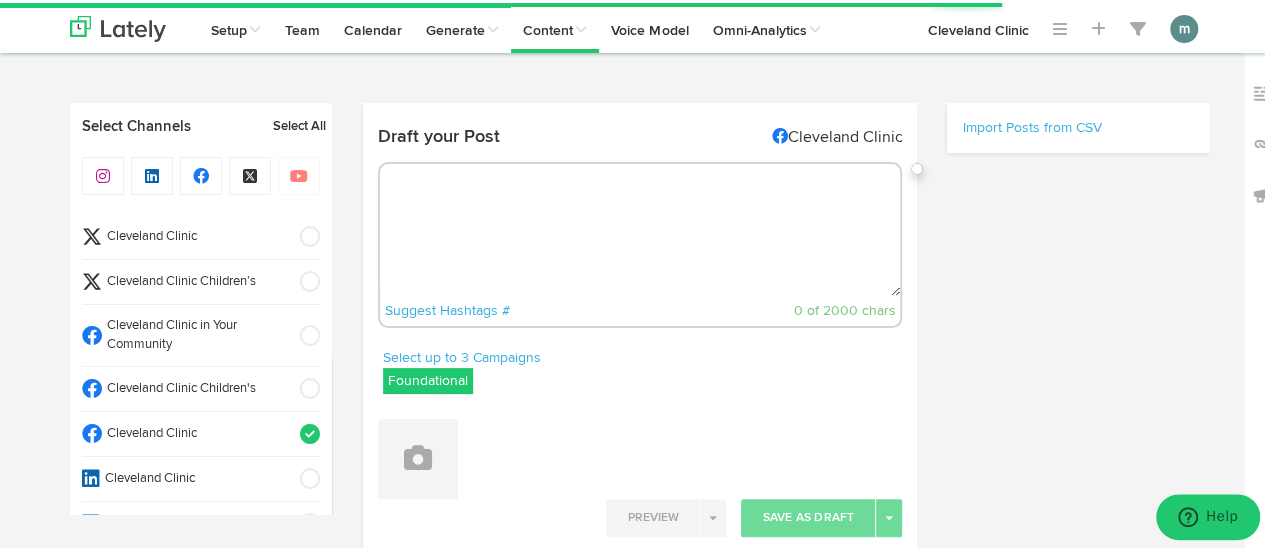 paste on "You may not have the best memories of eating Brussels sprouts when you were younger. But the mini cabbage-like veggies are worth a bite because they’re packed with nutrients like vitamin K and vitamin C — and they’re low in calories. https://cle.clinic/40KUW7W" 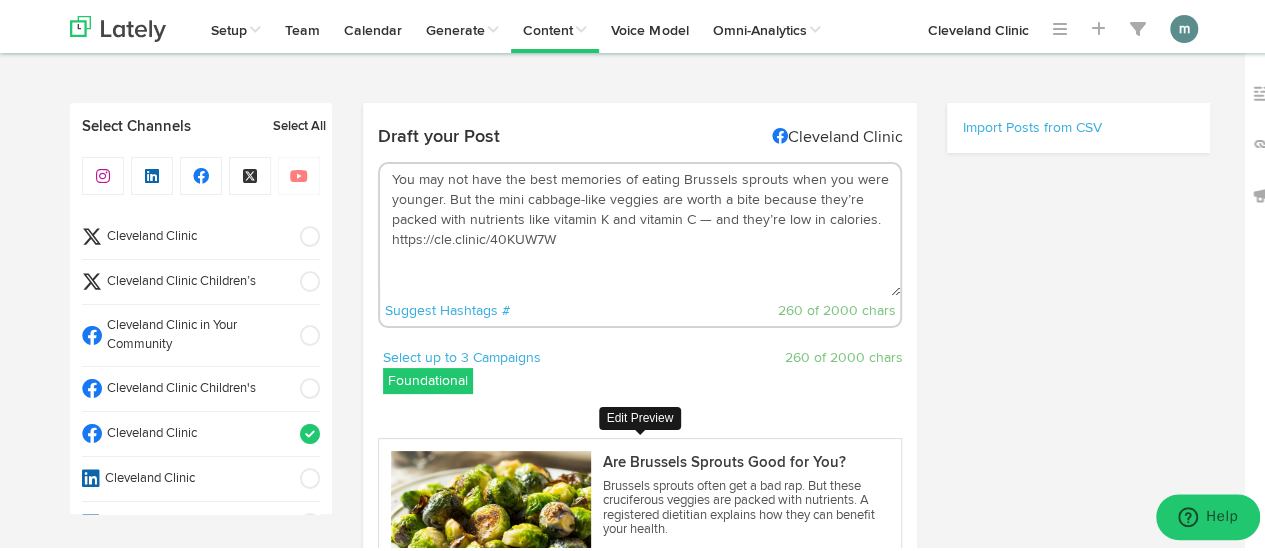 scroll, scrollTop: 400, scrollLeft: 0, axis: vertical 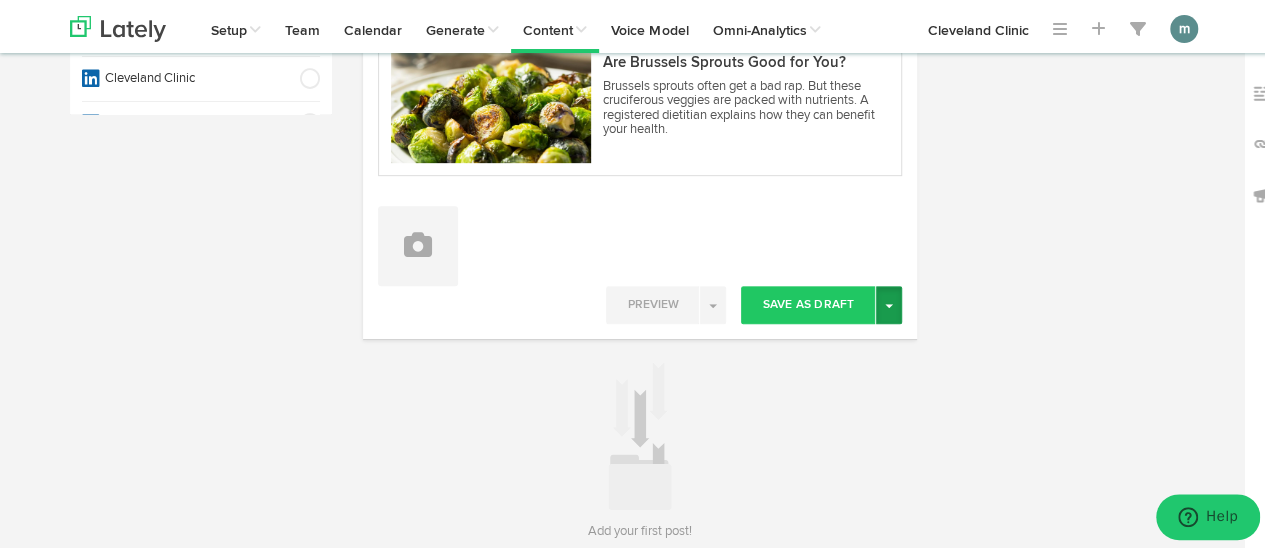 type on "You may not have the best memories of eating Brussels sprouts when you were younger. But the mini cabbage-like veggies are worth a bite because they’re packed with nutrients like vitamin K and vitamin C — and they’re low in calories. https://cle.clinic/40KUW7W" 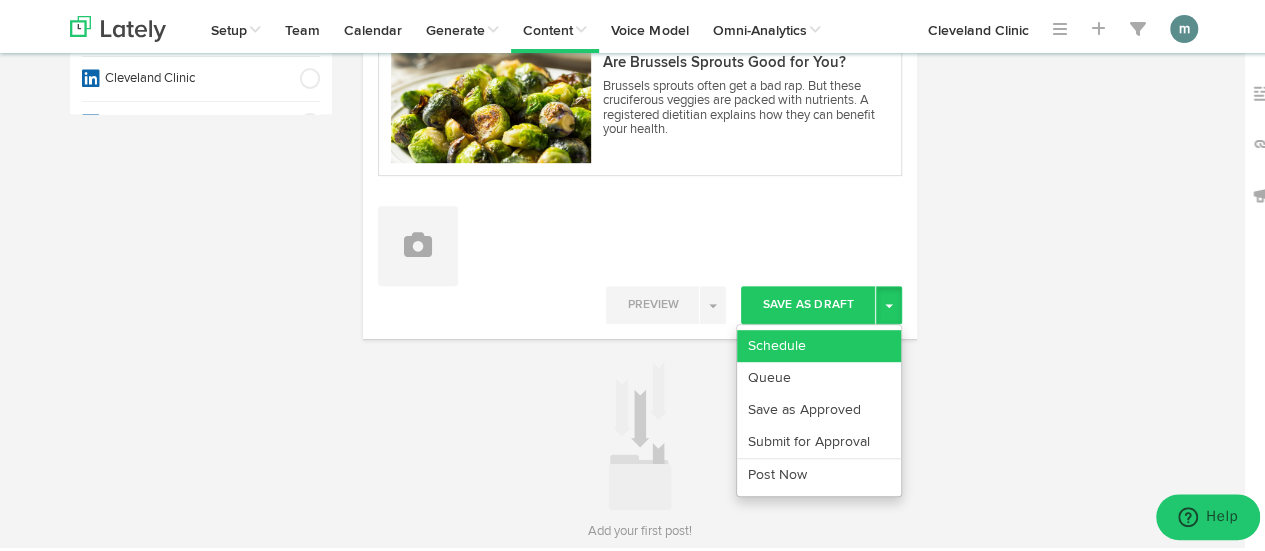 click on "Schedule" at bounding box center (819, 343) 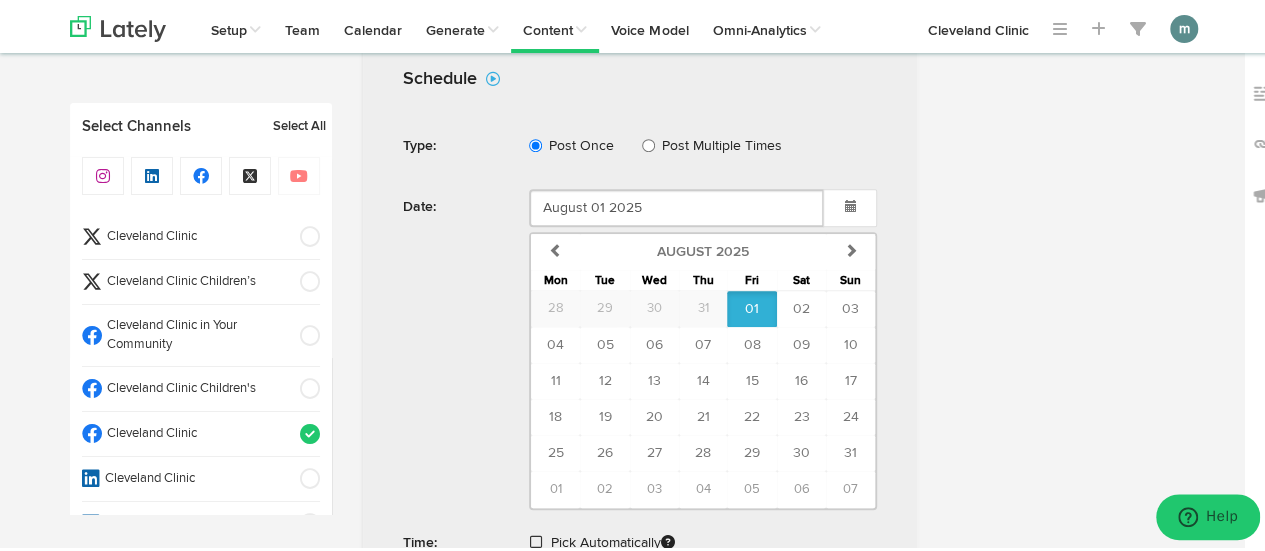 scroll, scrollTop: 856, scrollLeft: 0, axis: vertical 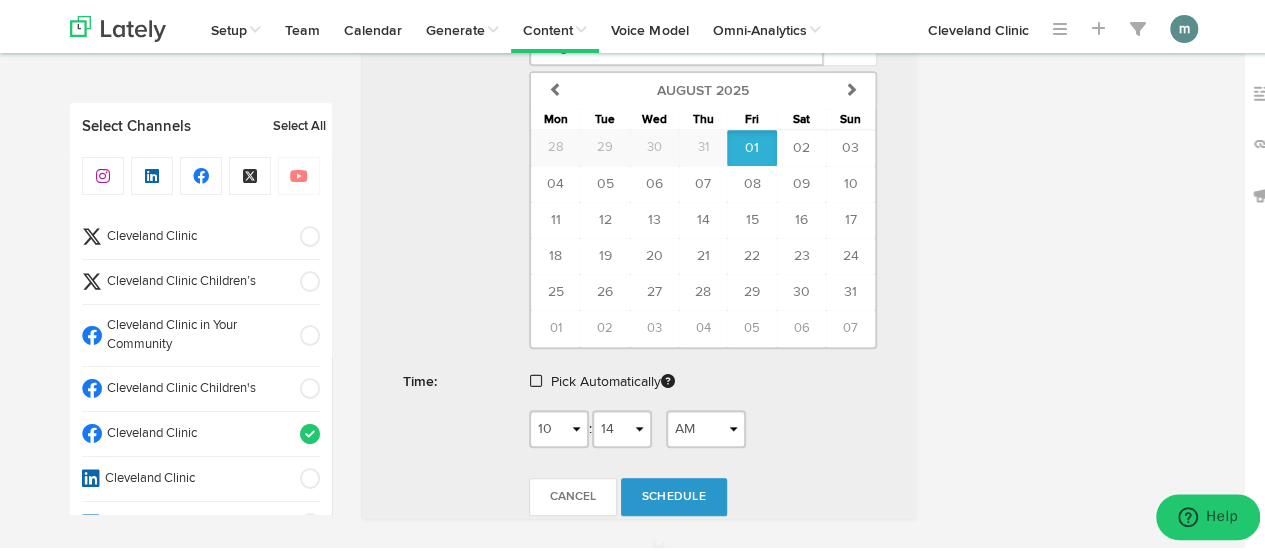 click at bounding box center (536, 378) 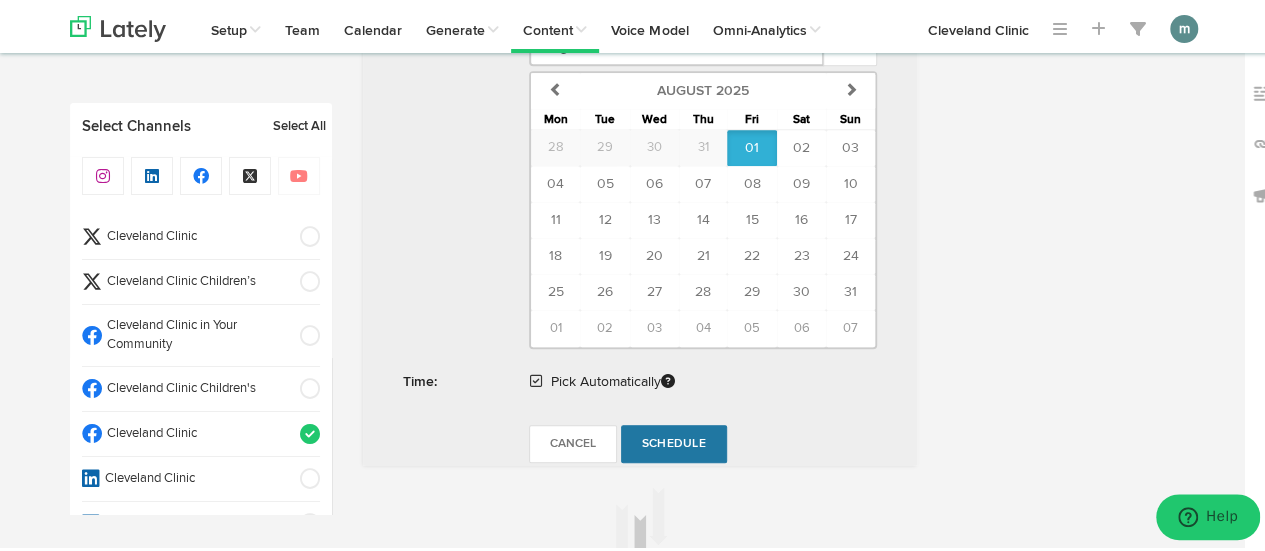 click on "Schedule" at bounding box center (674, 441) 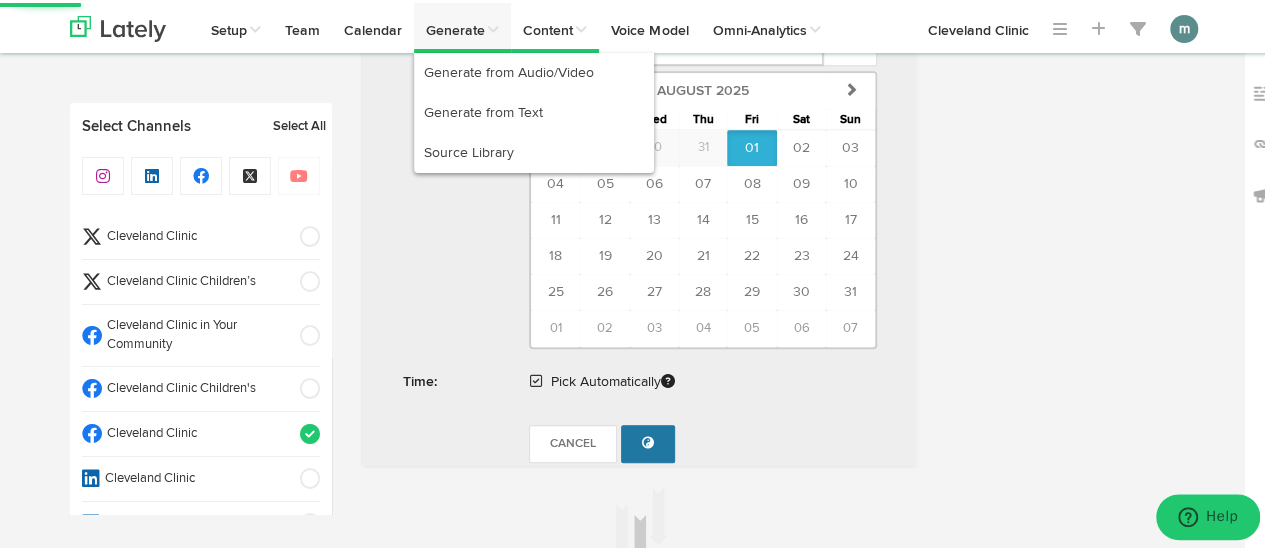 radio on "true" 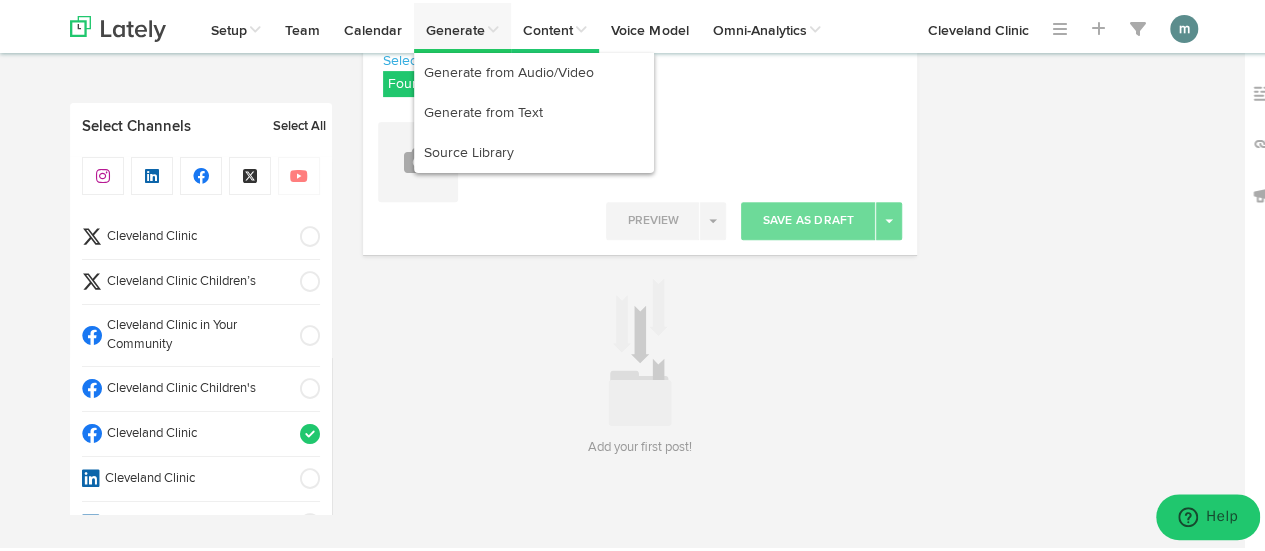 scroll, scrollTop: 295, scrollLeft: 0, axis: vertical 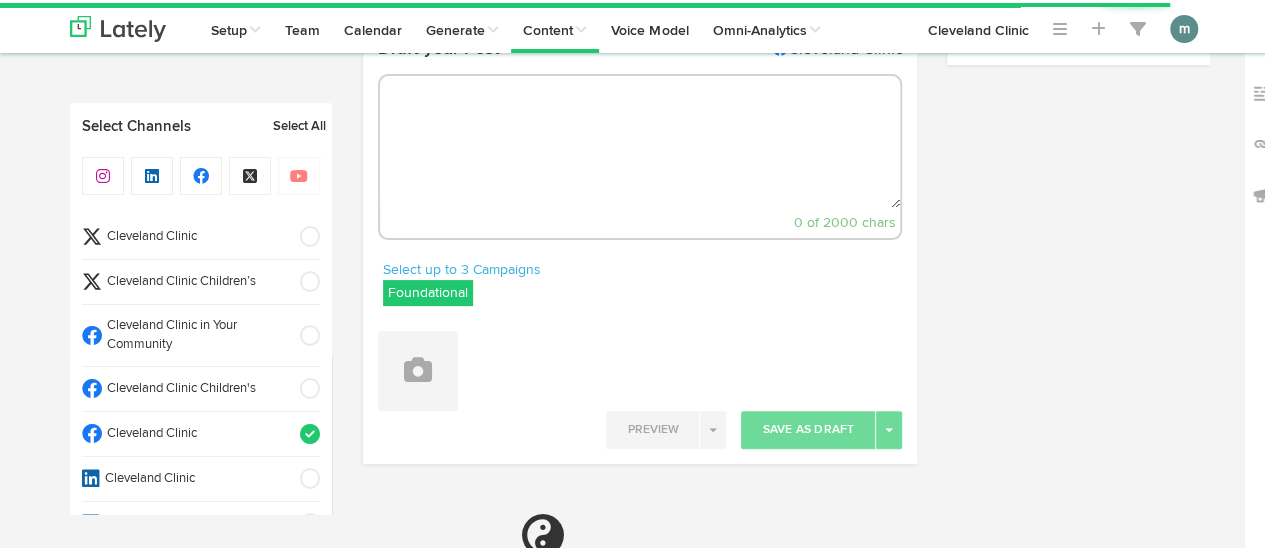 select on "10" 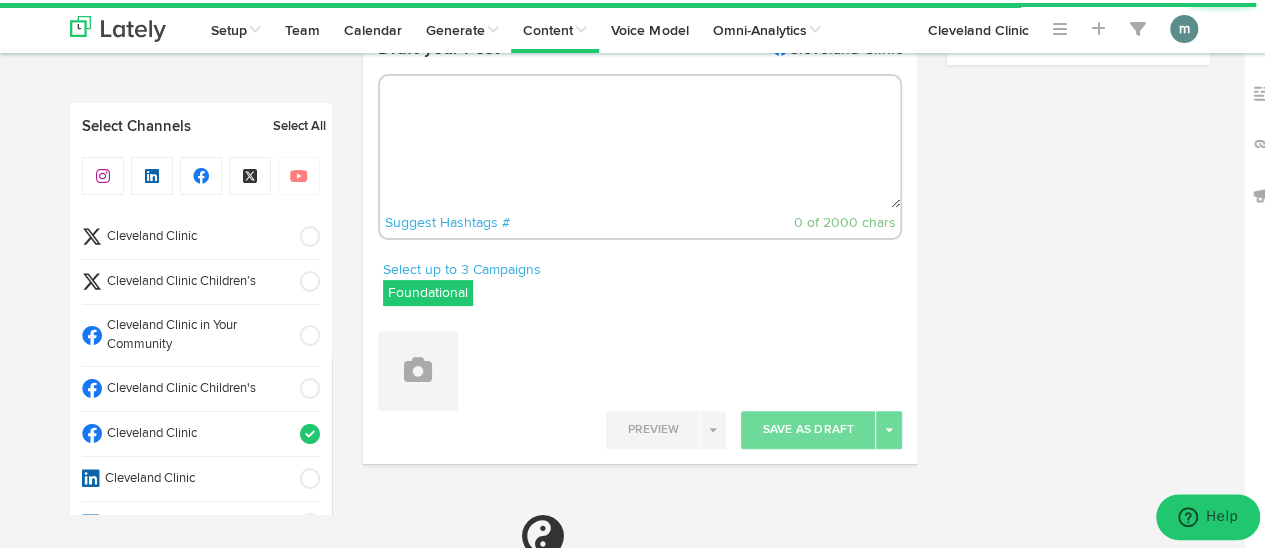 click at bounding box center (640, 139) 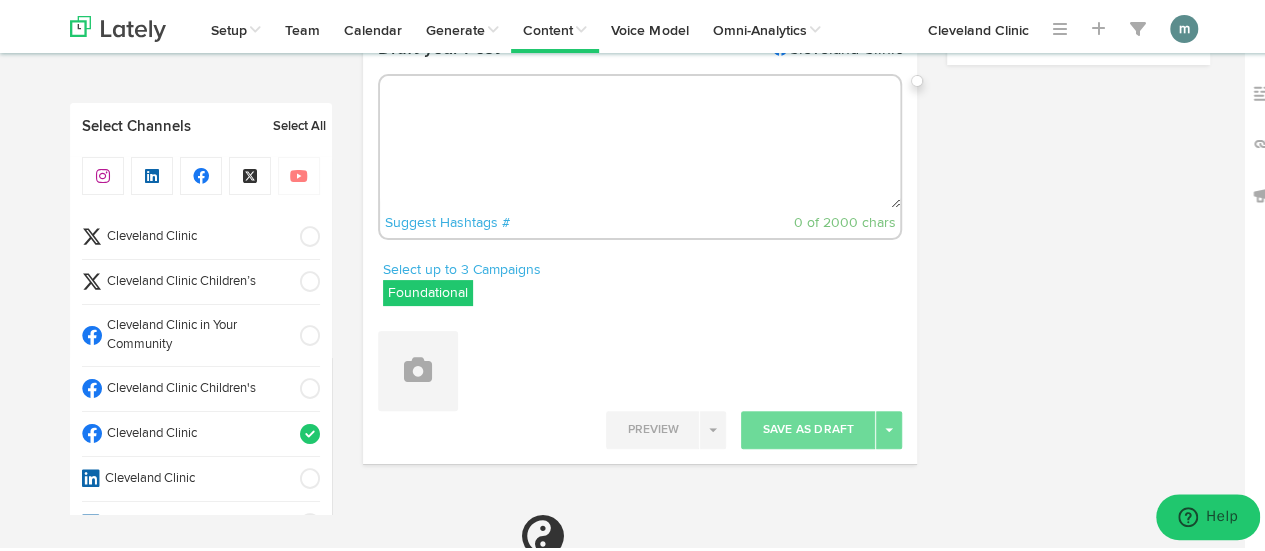 paste on "Options currently on the market and how to decide which one is best for you. https://cle.clinic/45rOqFP" 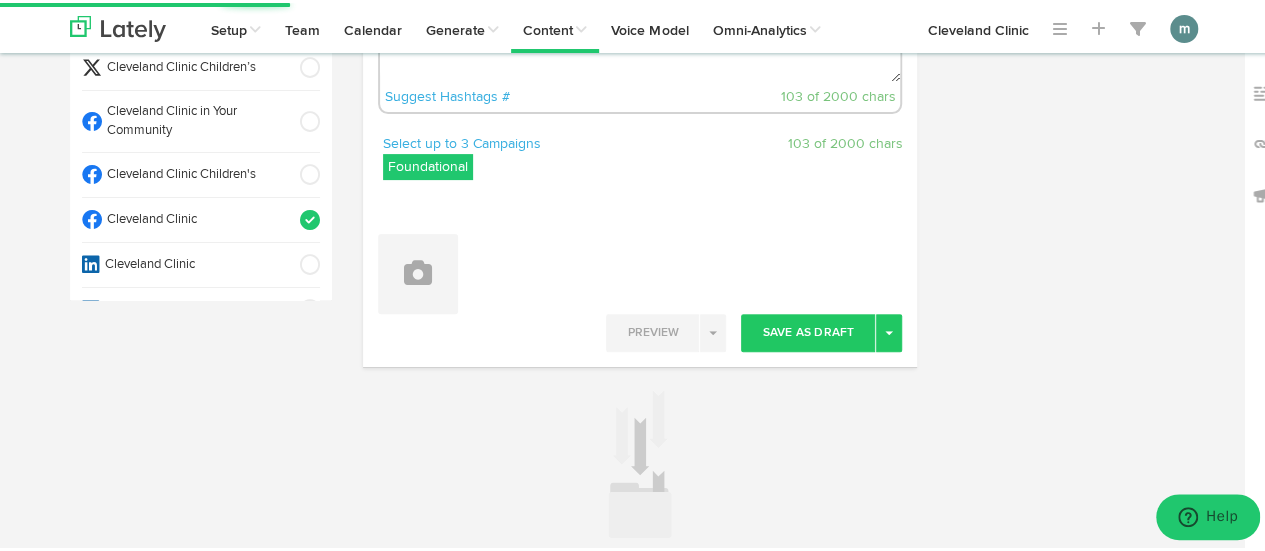 scroll, scrollTop: 288, scrollLeft: 0, axis: vertical 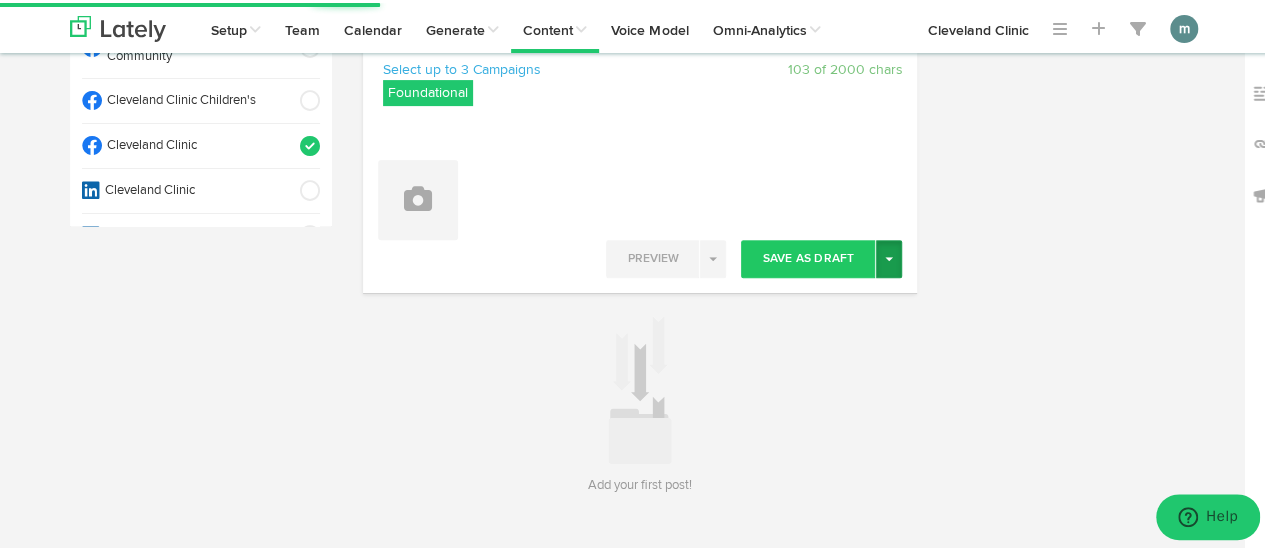 type on "Options currently on the market and how to decide which one is best for you. https://cle.clinic/45rOqFP" 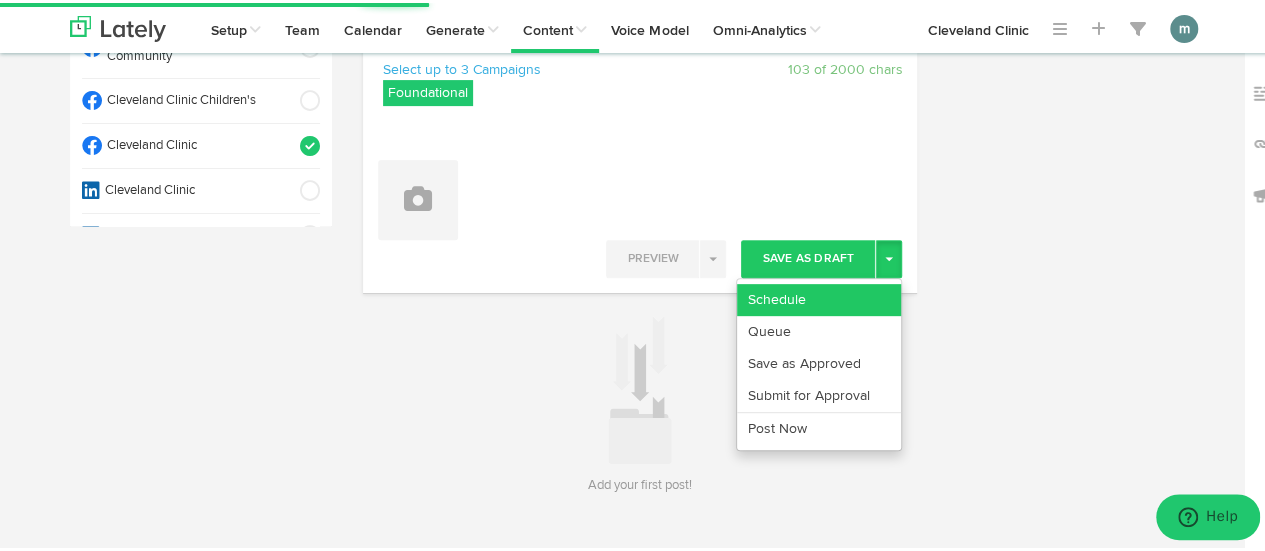 click on "Schedule" at bounding box center [819, 297] 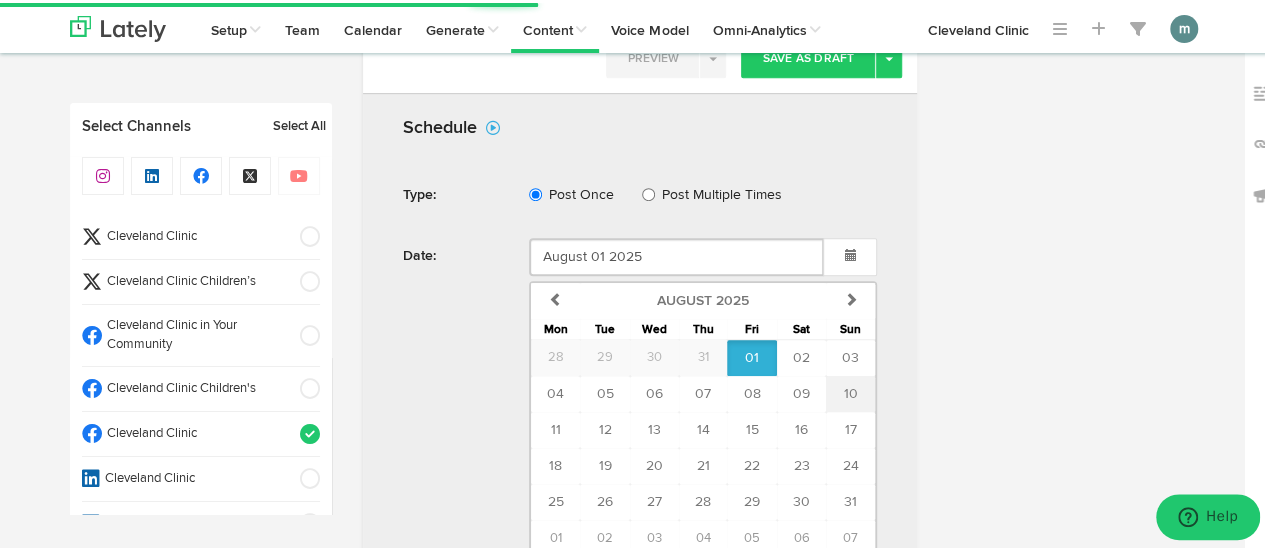 scroll, scrollTop: 688, scrollLeft: 0, axis: vertical 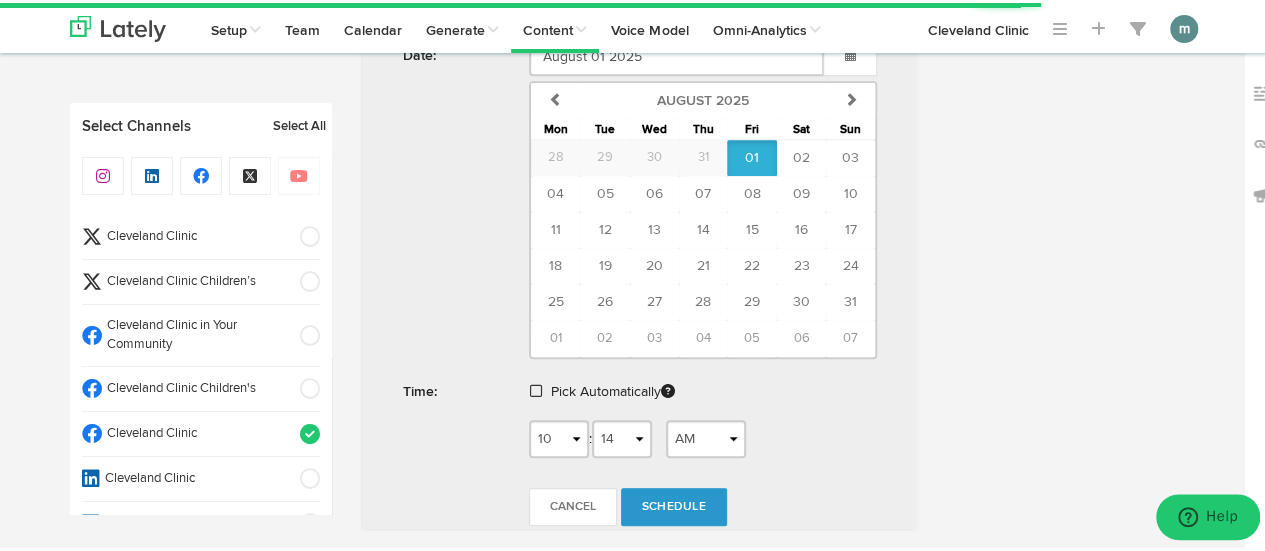 click at bounding box center (536, 388) 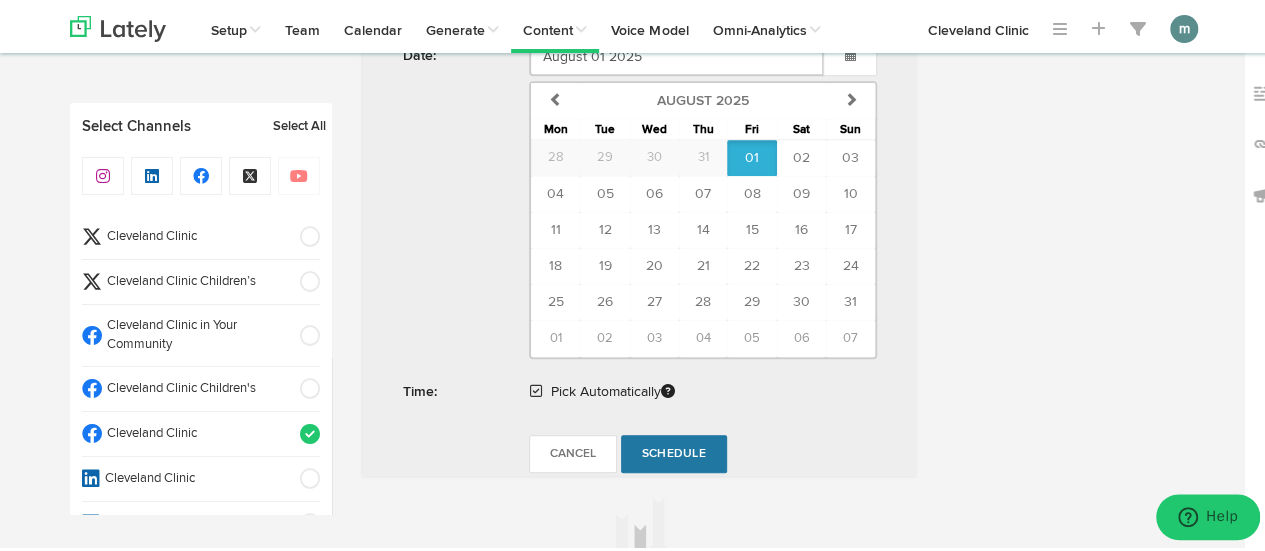 click on "Schedule" at bounding box center [674, 451] 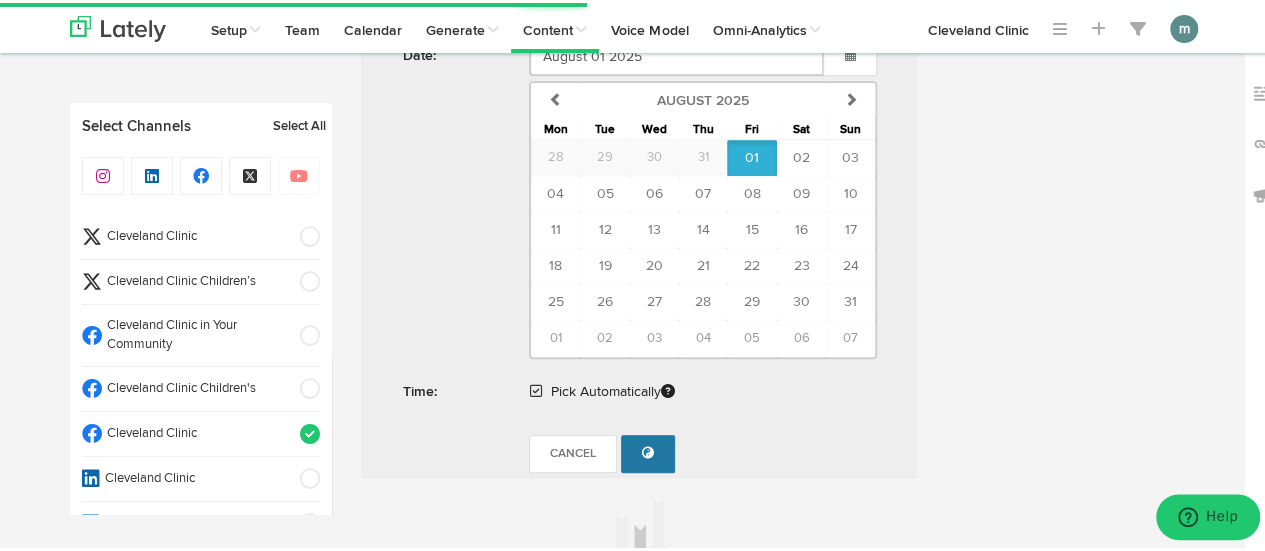 radio on "true" 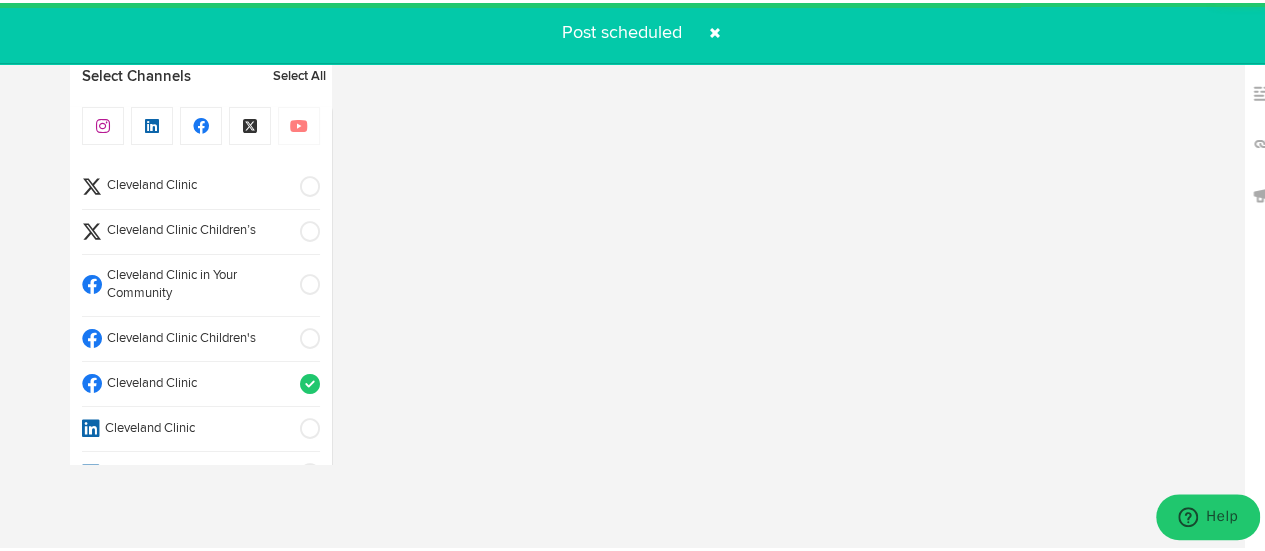scroll, scrollTop: 295, scrollLeft: 0, axis: vertical 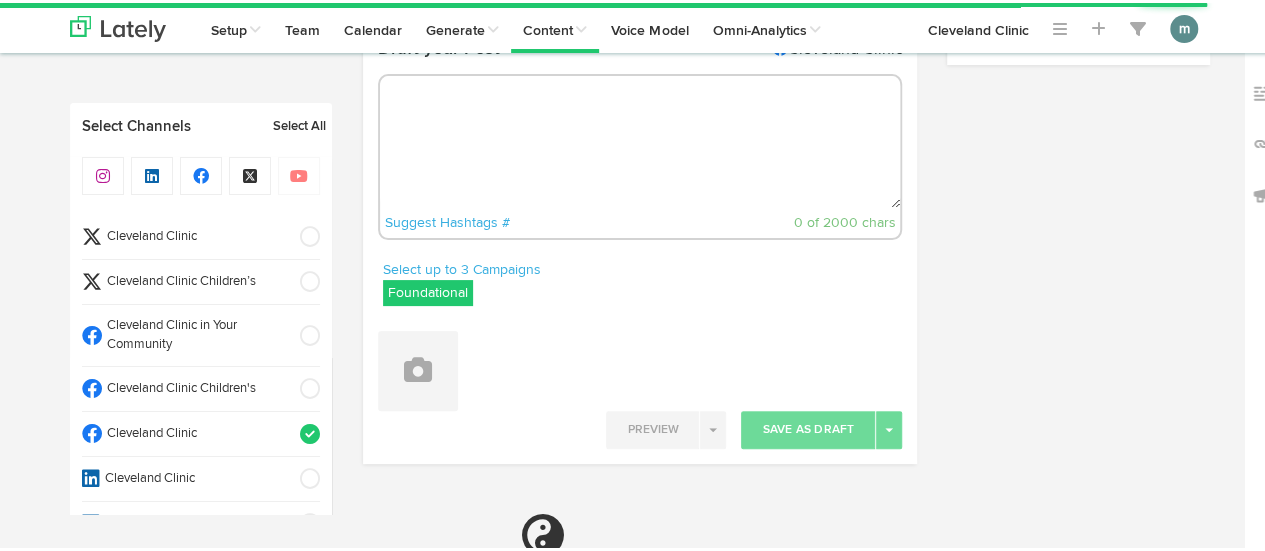 radio on "true" 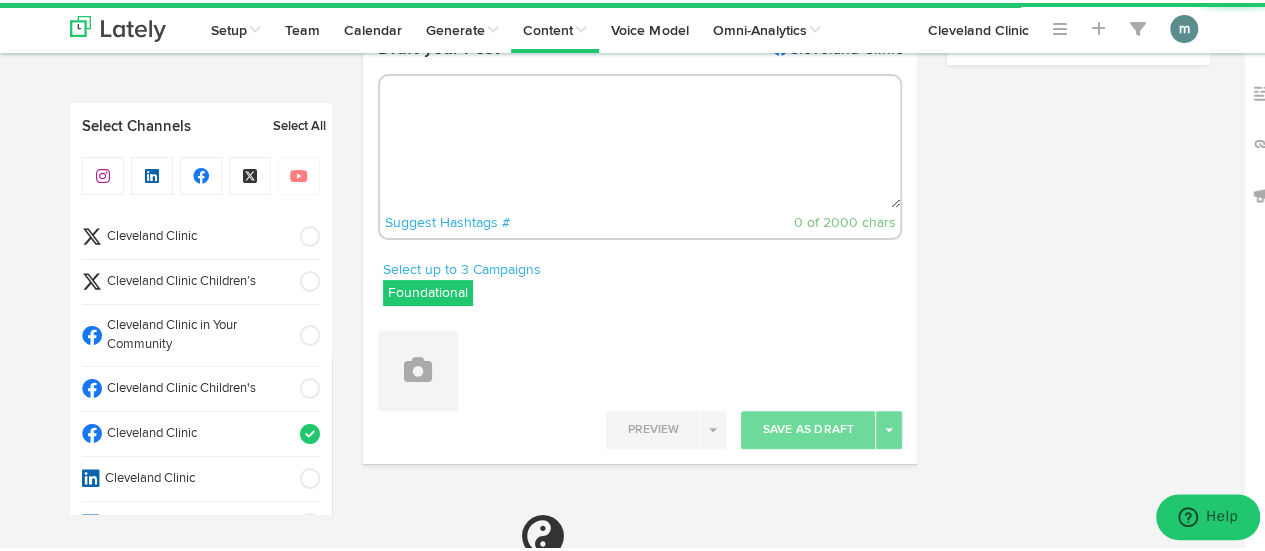click on "Cleveland Clinic" at bounding box center (194, 234) 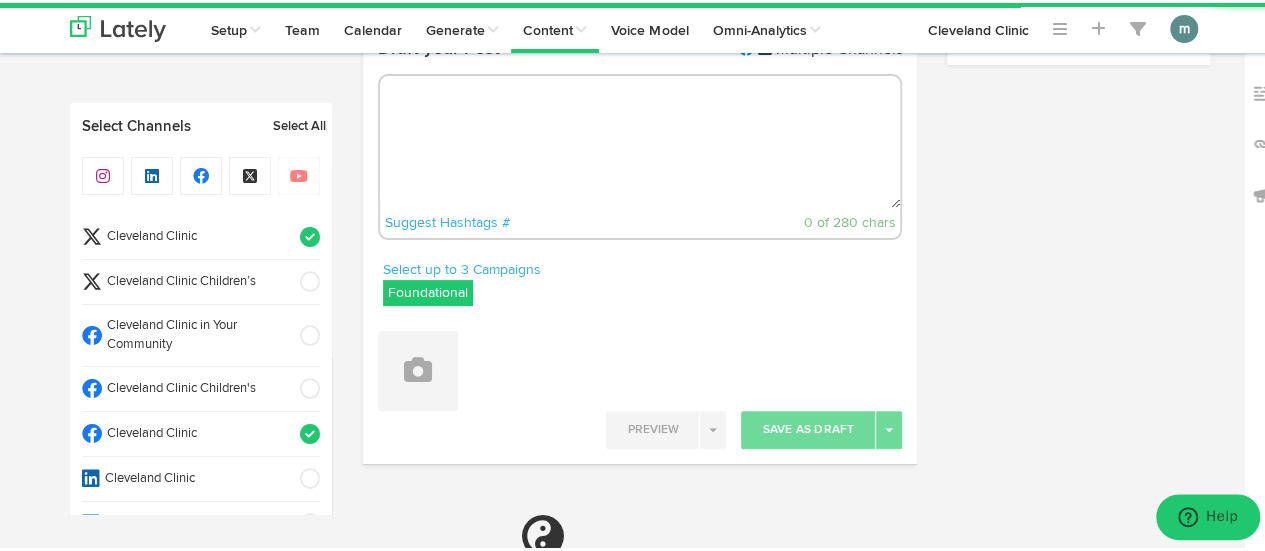 click on "Cleveland Clinic" at bounding box center (194, 431) 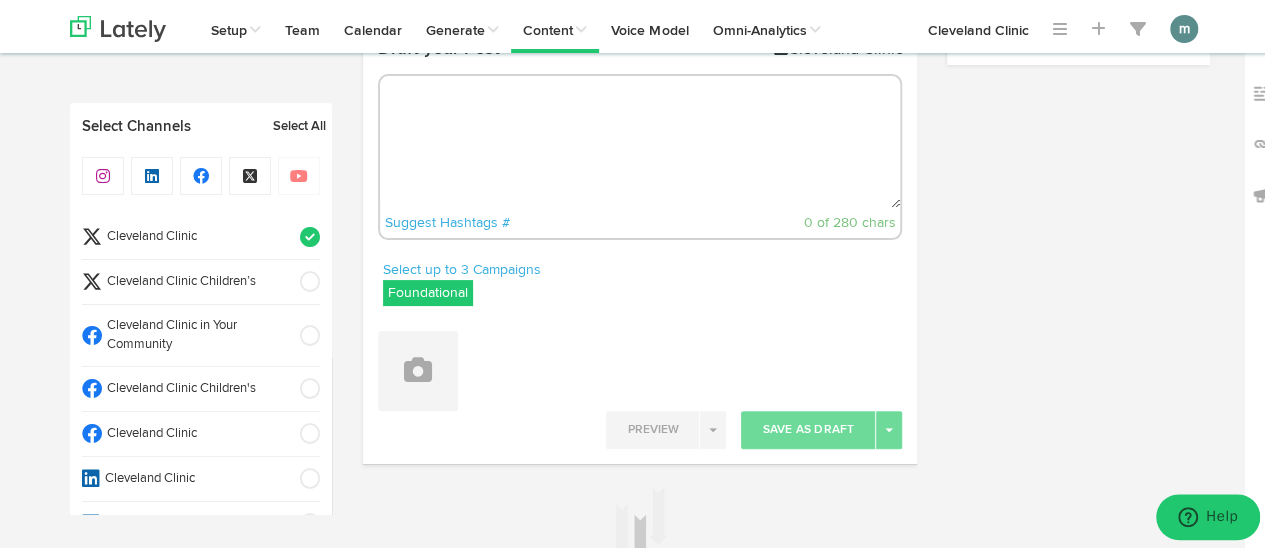 click at bounding box center [640, 139] 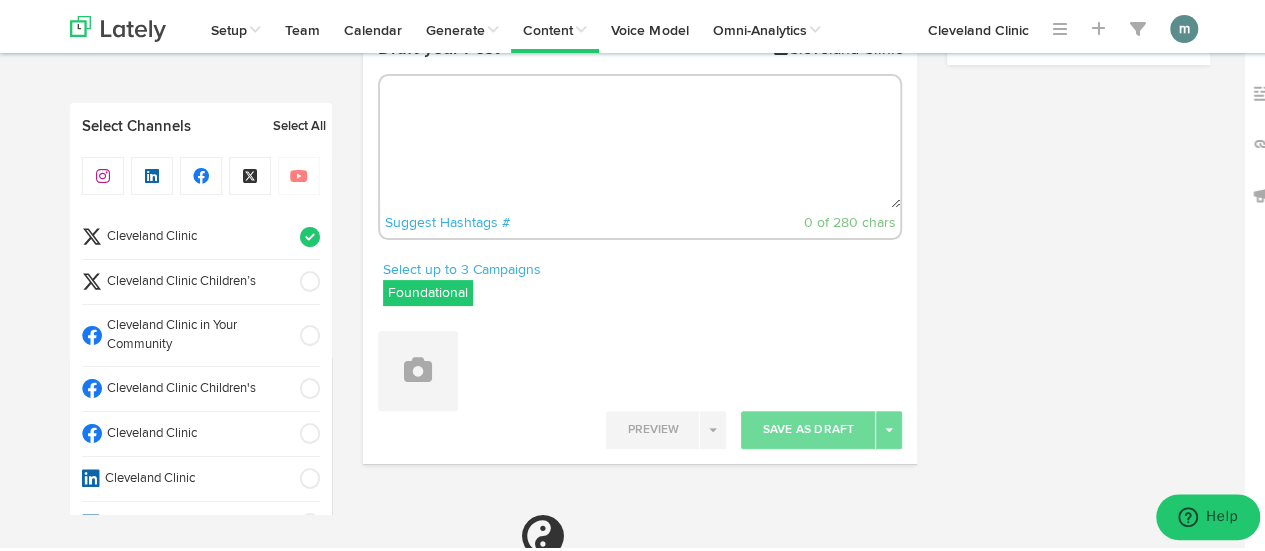 paste on "Read about all the ways music impacts your brain and how it can actually help heal your brain, too. https://cle.clinic/41priFt" 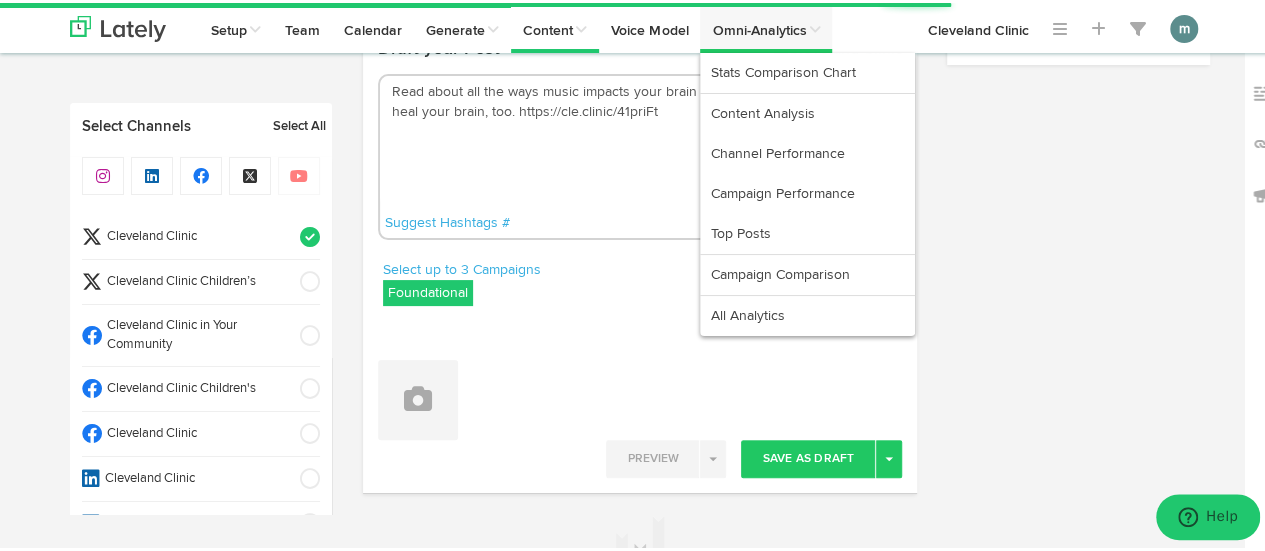 type on "Read about all the ways music impacts your brain and how it can actually help heal your brain, too. https://cle.clinic/41priFt" 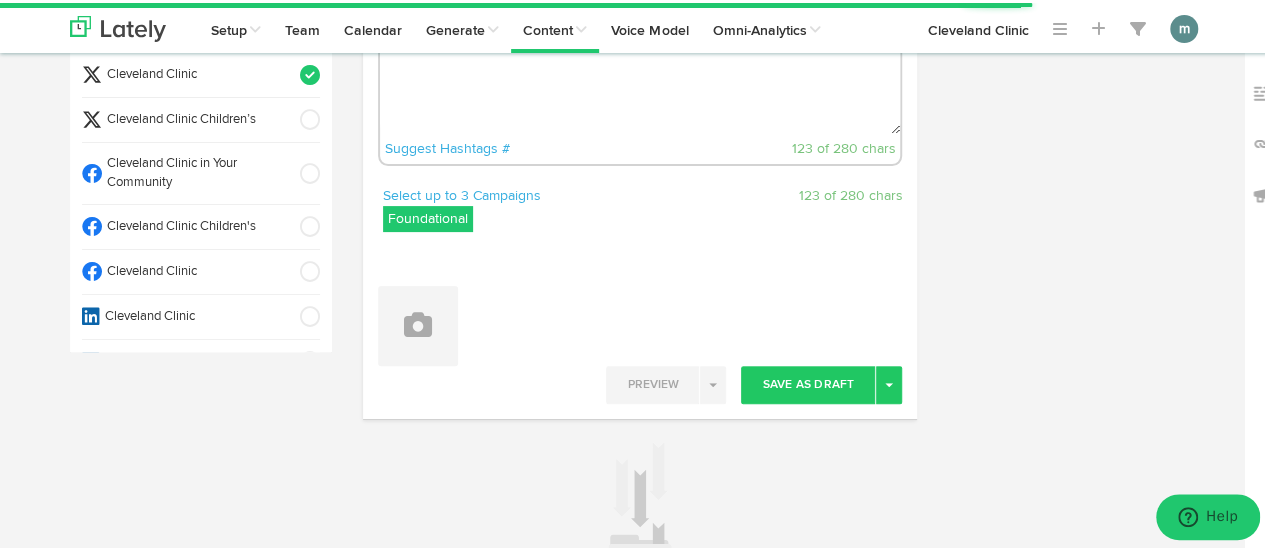 scroll, scrollTop: 288, scrollLeft: 0, axis: vertical 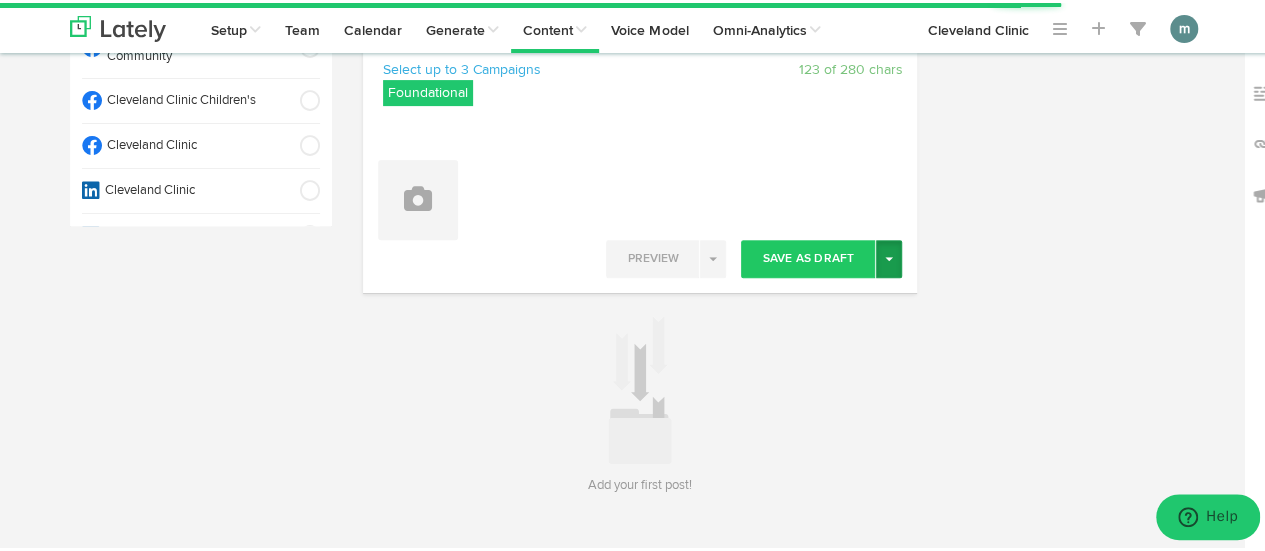 click on "Toggle Dropdown" at bounding box center (889, 256) 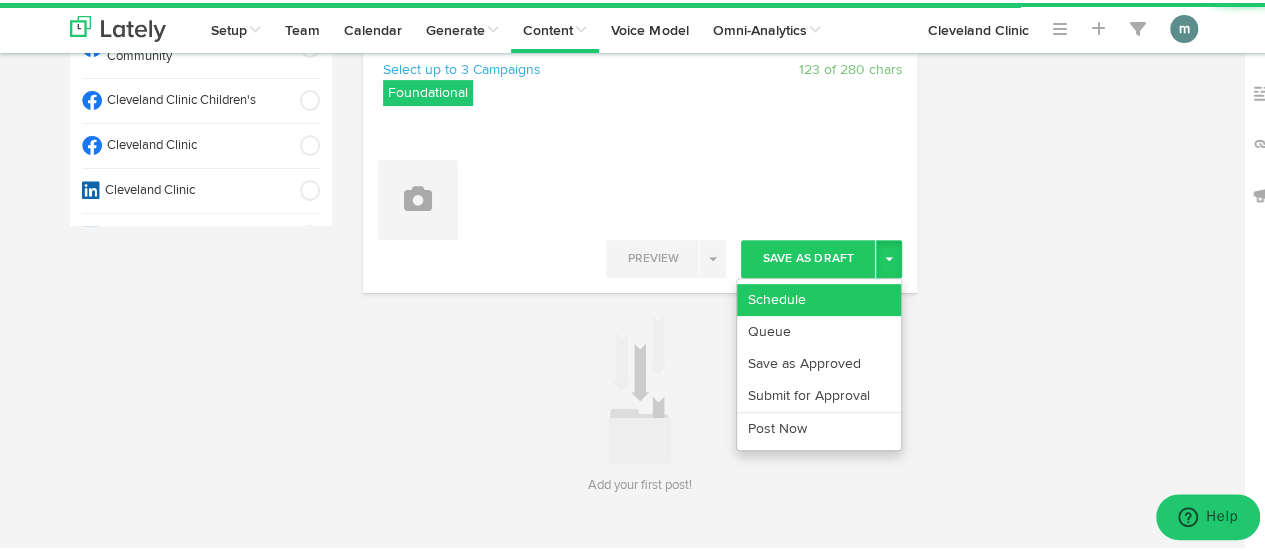 click on "Schedule" at bounding box center (819, 297) 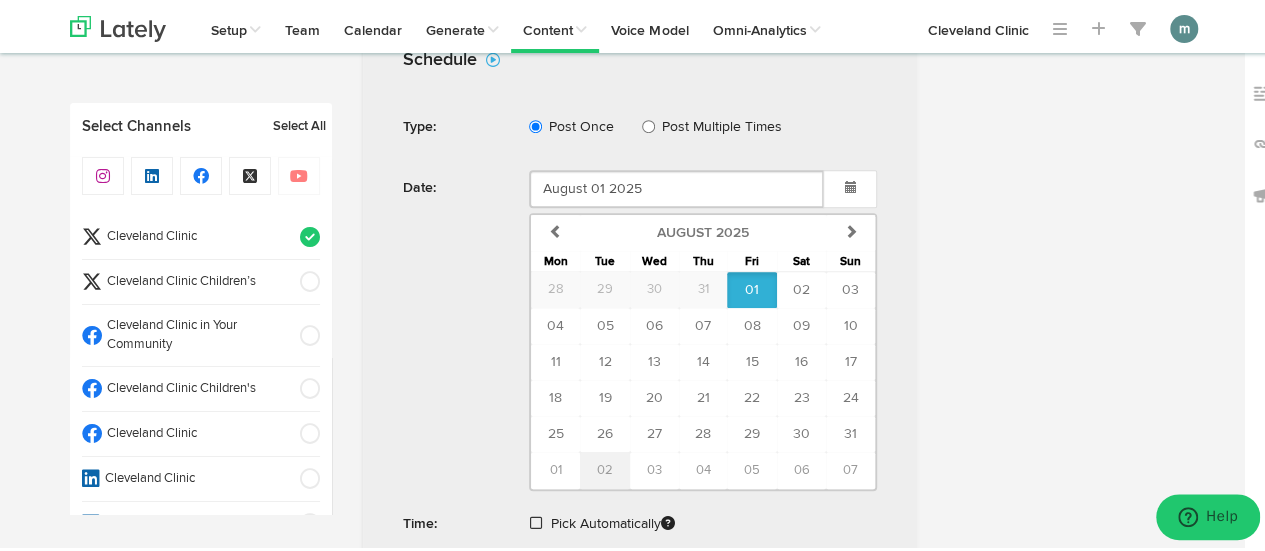 scroll, scrollTop: 588, scrollLeft: 0, axis: vertical 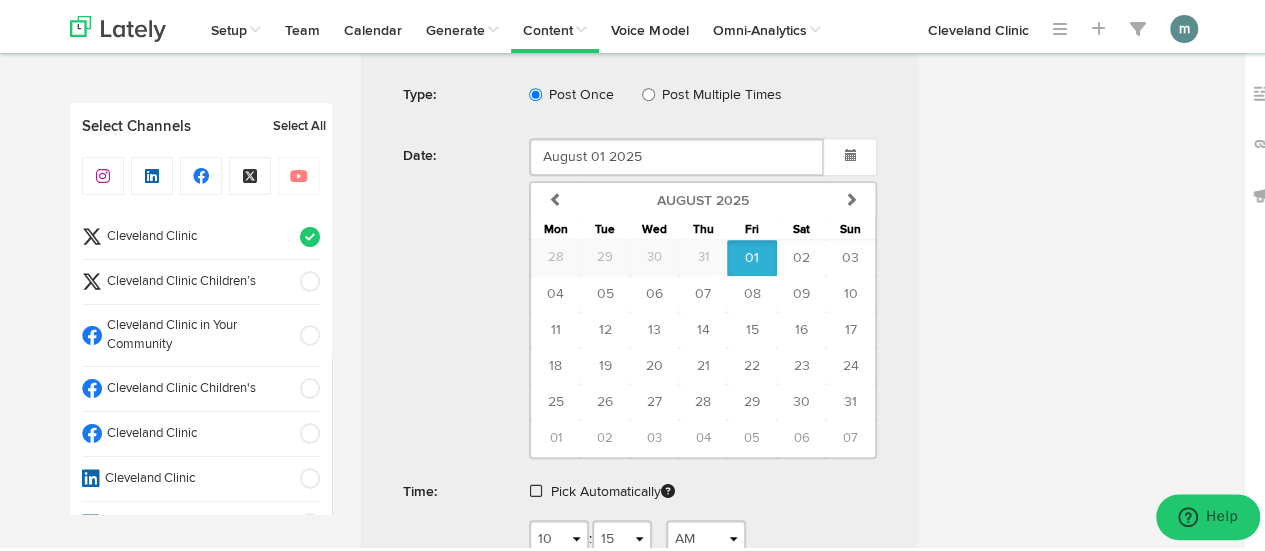 click at bounding box center (536, 488) 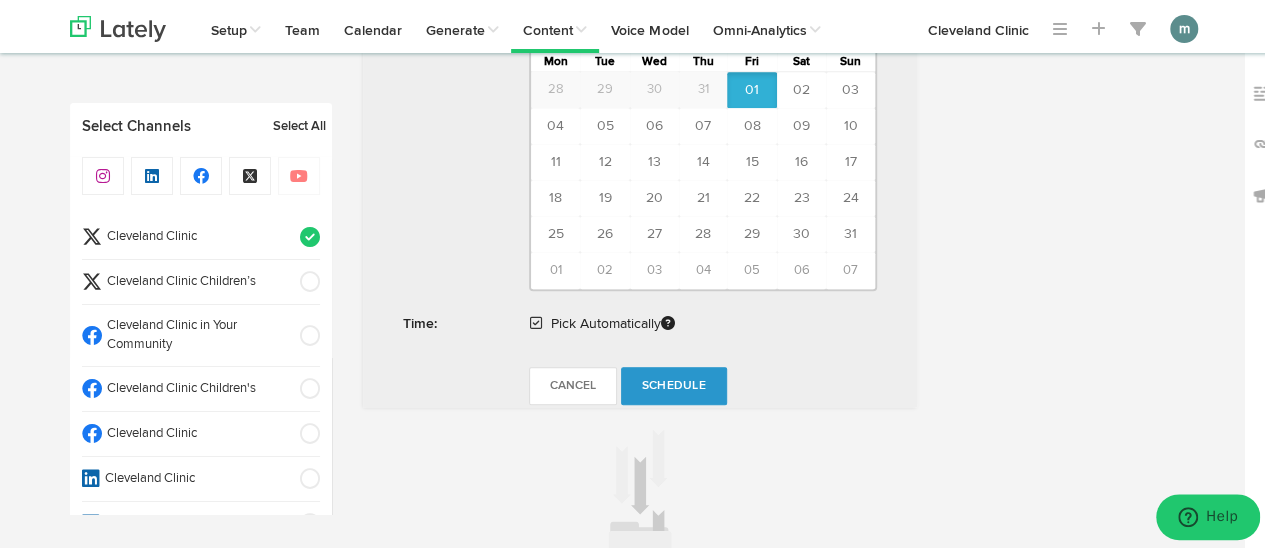 scroll, scrollTop: 788, scrollLeft: 0, axis: vertical 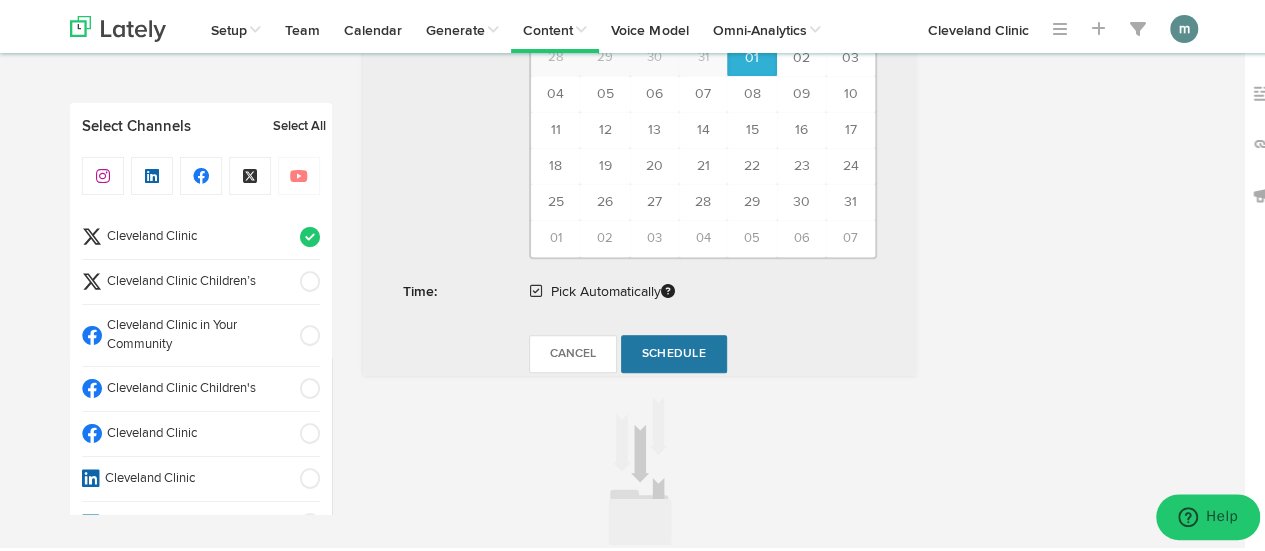 click on "Schedule" at bounding box center [674, 351] 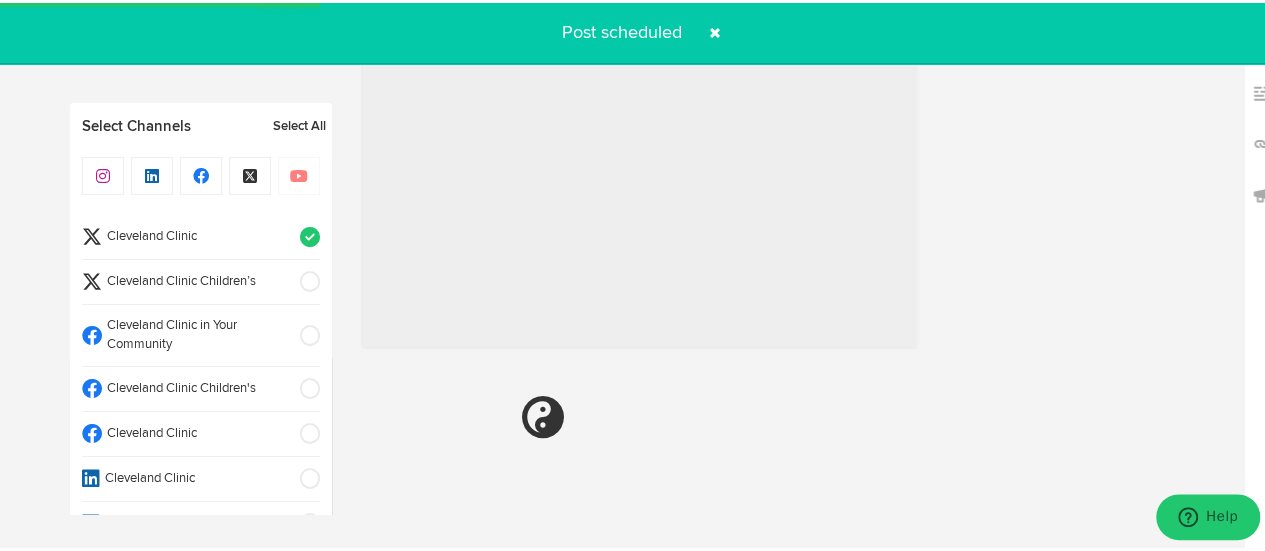 radio on "true" 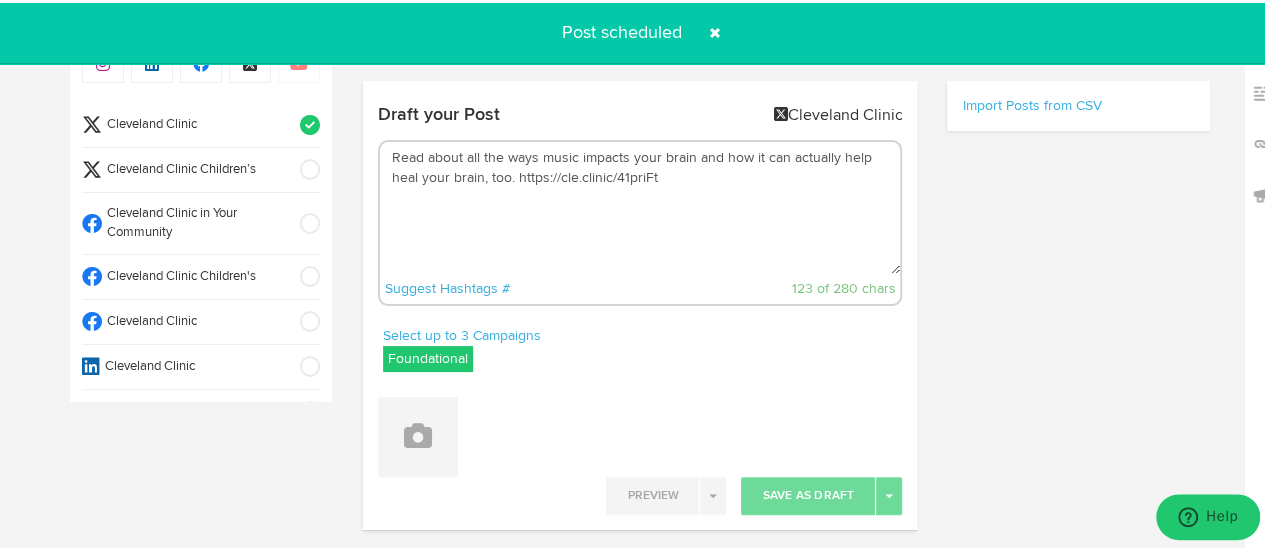 scroll, scrollTop: 0, scrollLeft: 0, axis: both 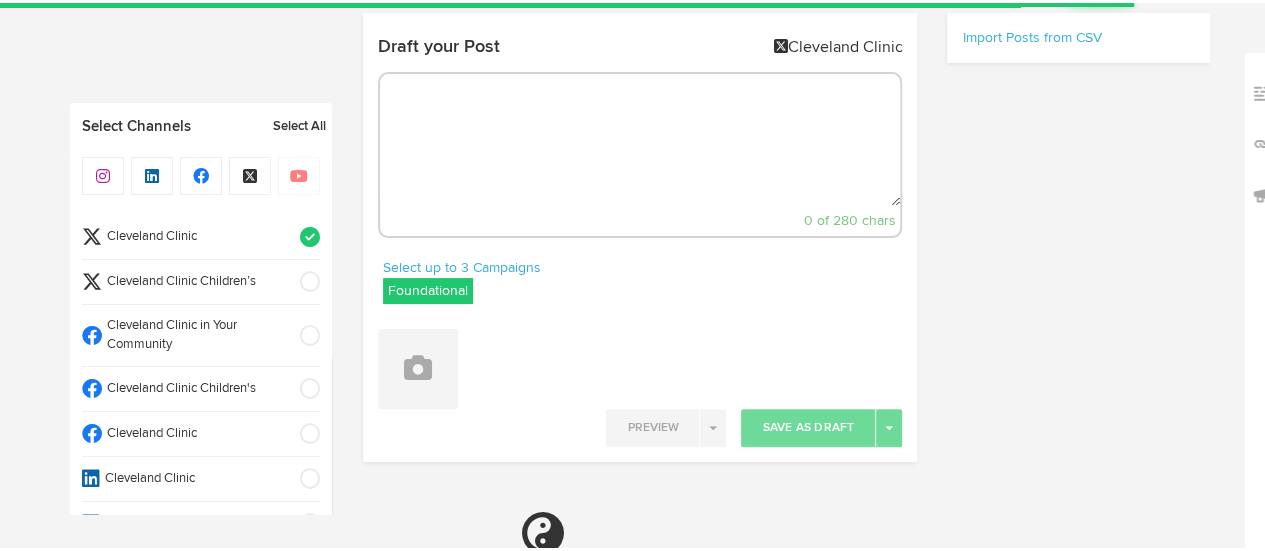 select on "10" 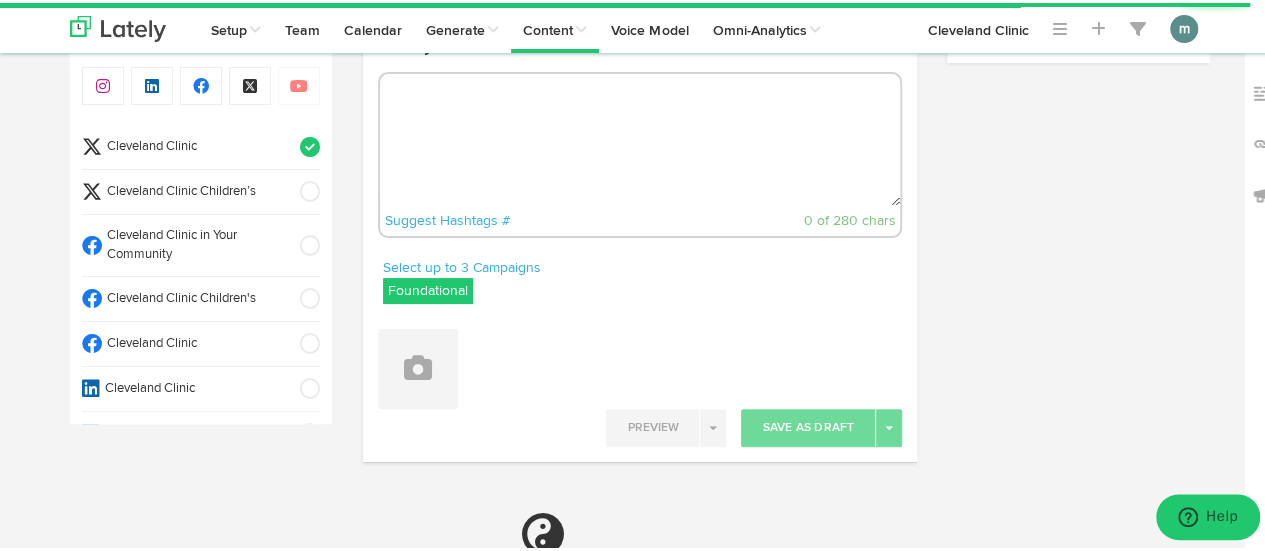 click at bounding box center [640, 137] 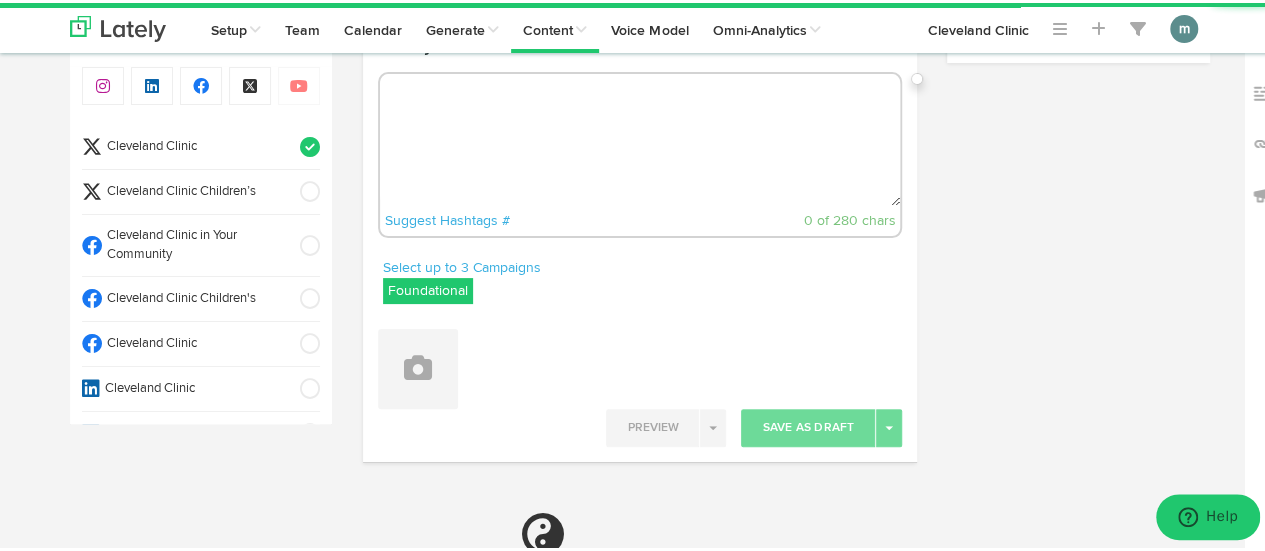 paste on "You may not have the best memories of eating Brussels sprouts when you were younger. But the mini cabbage-like veggies are worth a bite because they’re packed with nutrients like vitamin K and vitamin C — and they’re low in calories. https://cle.clinic/[URL]" 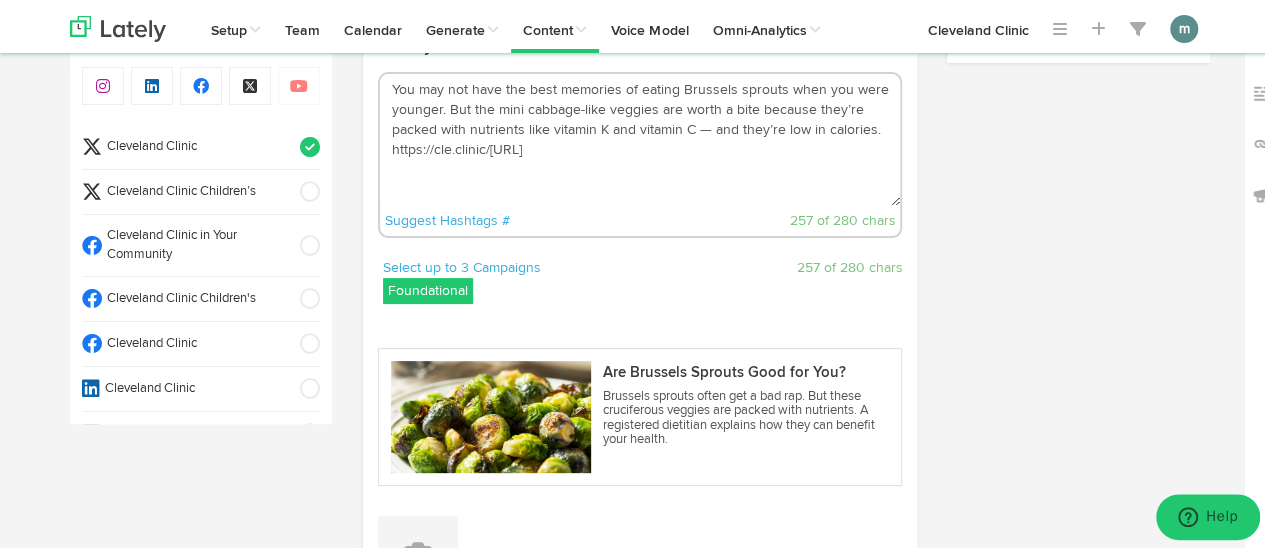 scroll, scrollTop: 390, scrollLeft: 0, axis: vertical 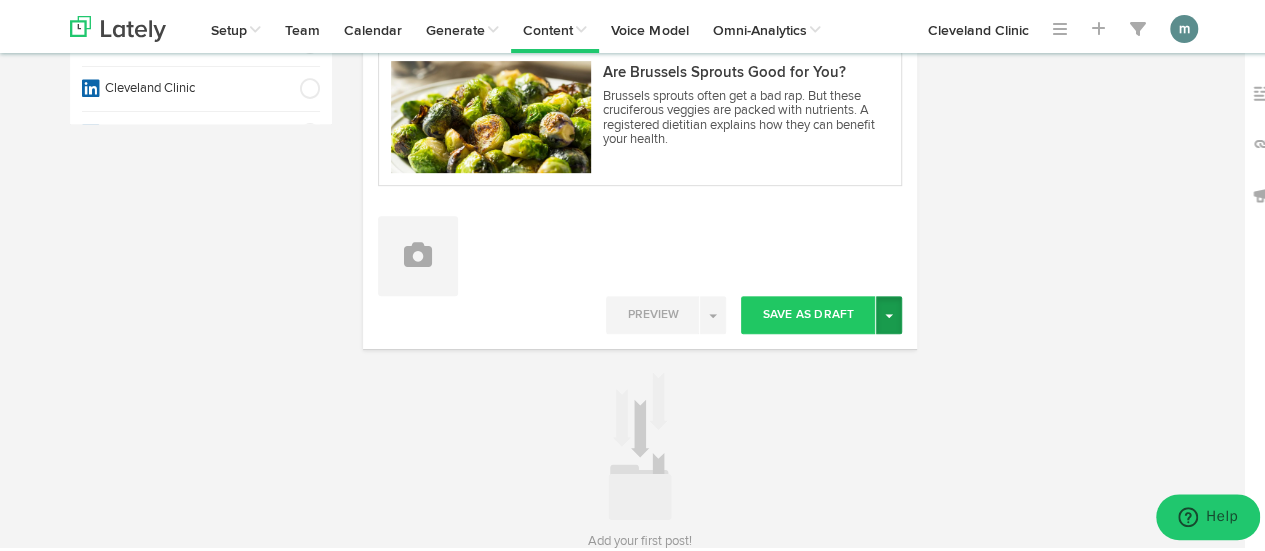 type on "You may not have the best memories of eating Brussels sprouts when you were younger. But the mini cabbage-like veggies are worth a bite because they’re packed with nutrients like vitamin K and vitamin C — and they’re low in calories. https://cle.clinic/40JiU3A" 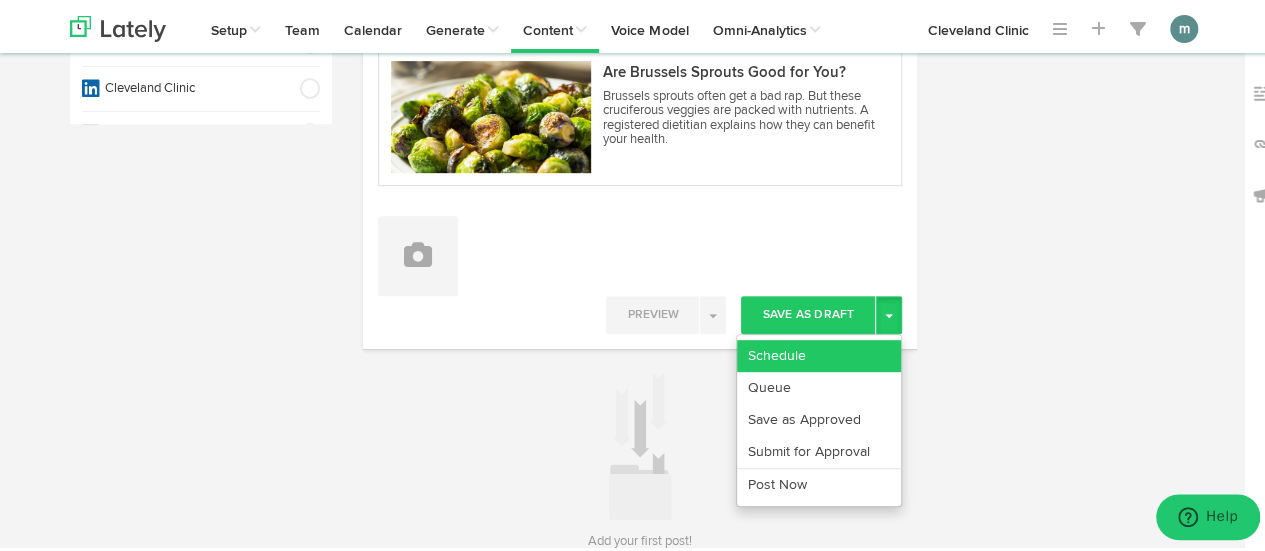 click on "Schedule" at bounding box center [819, 353] 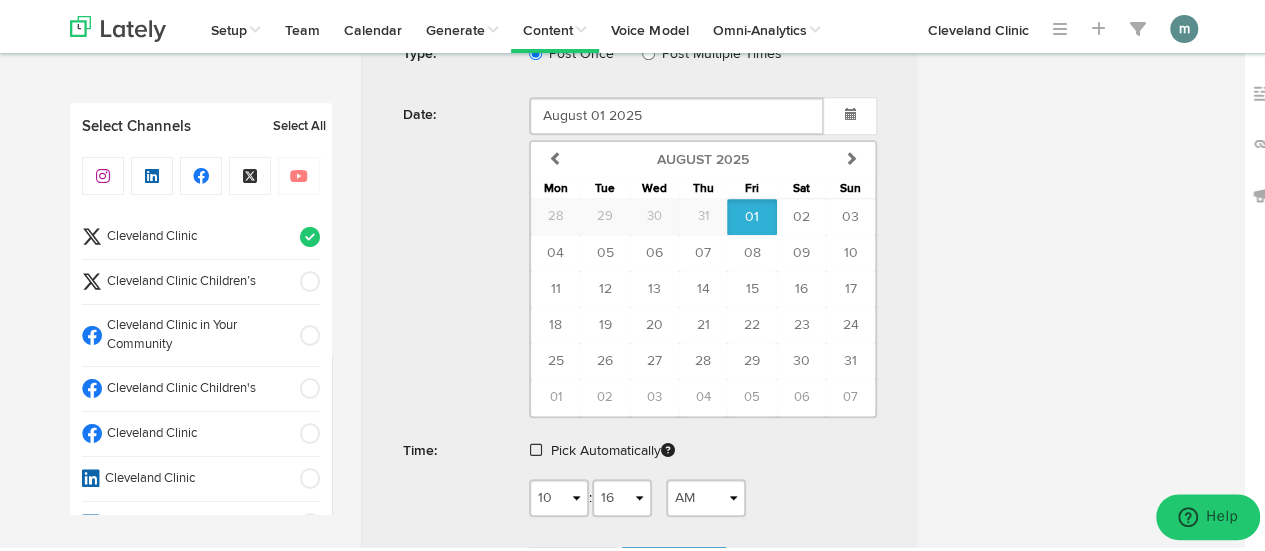 scroll, scrollTop: 887, scrollLeft: 0, axis: vertical 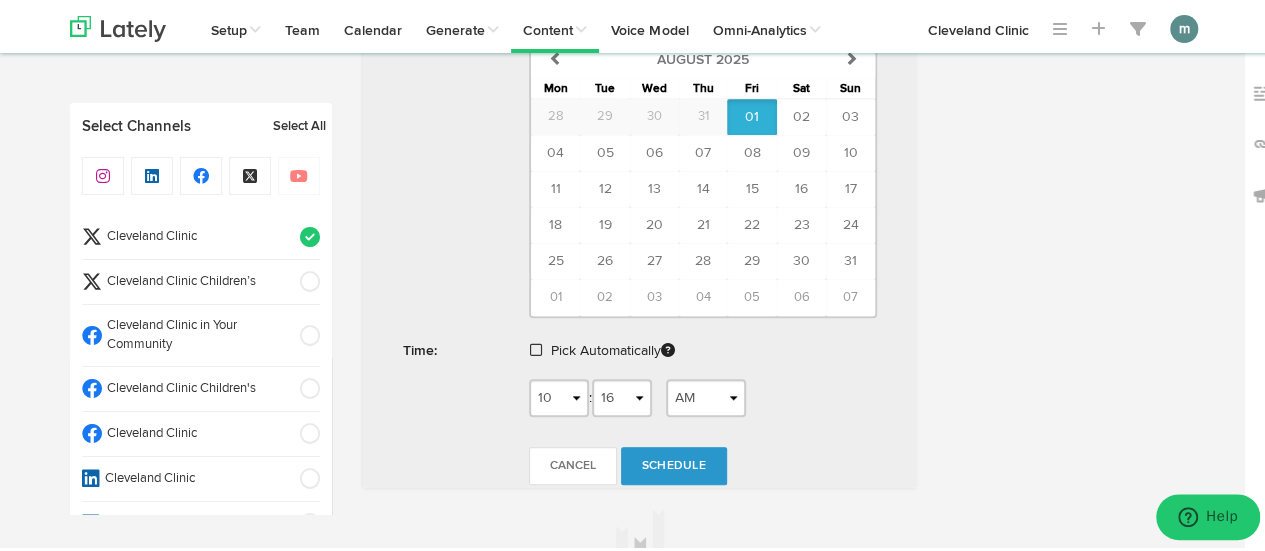click at bounding box center [536, 347] 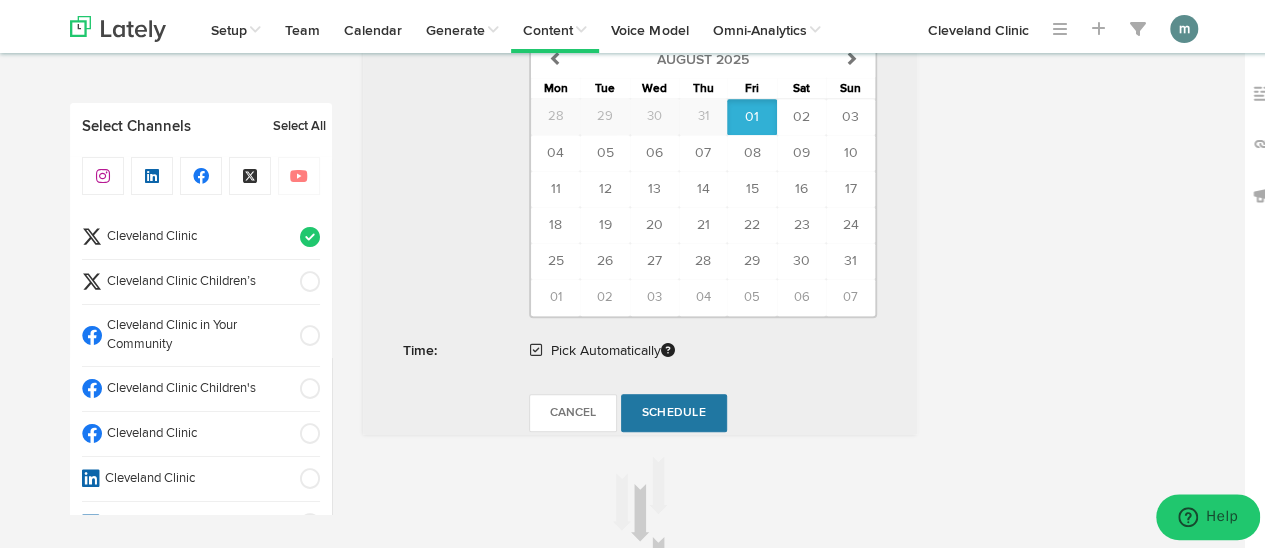 click on "Schedule" at bounding box center (674, 410) 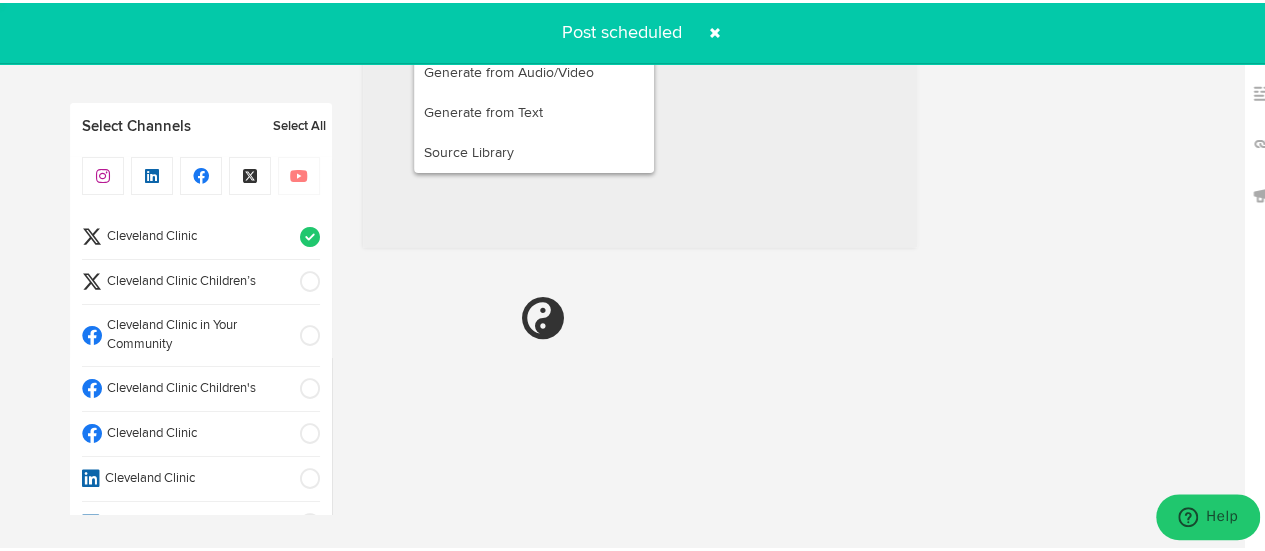 radio on "true" 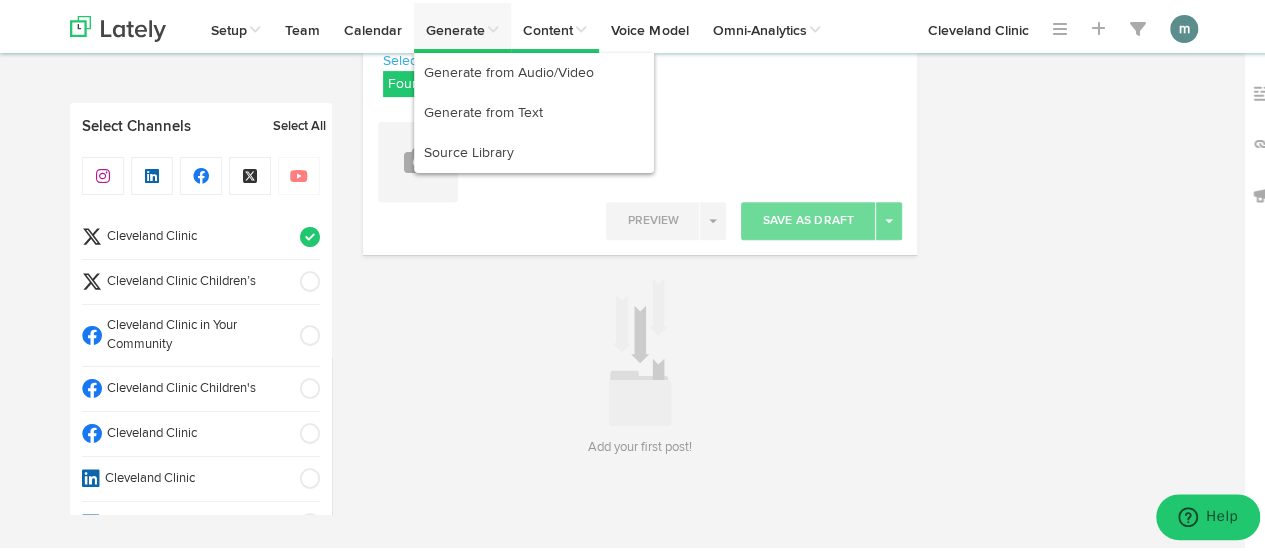 scroll, scrollTop: 295, scrollLeft: 0, axis: vertical 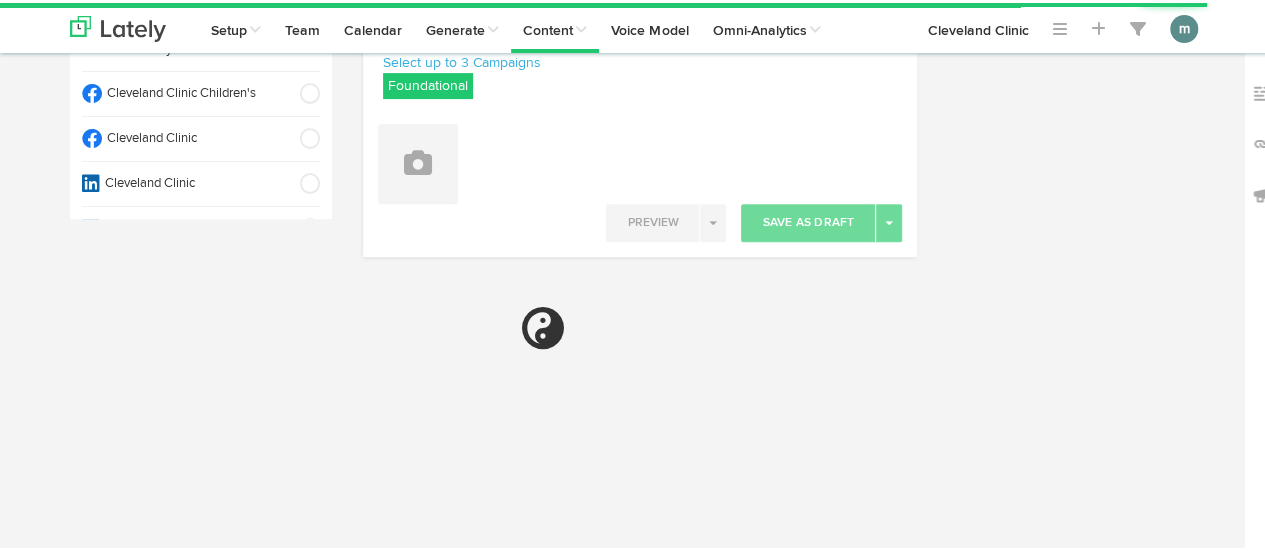 select on "10" 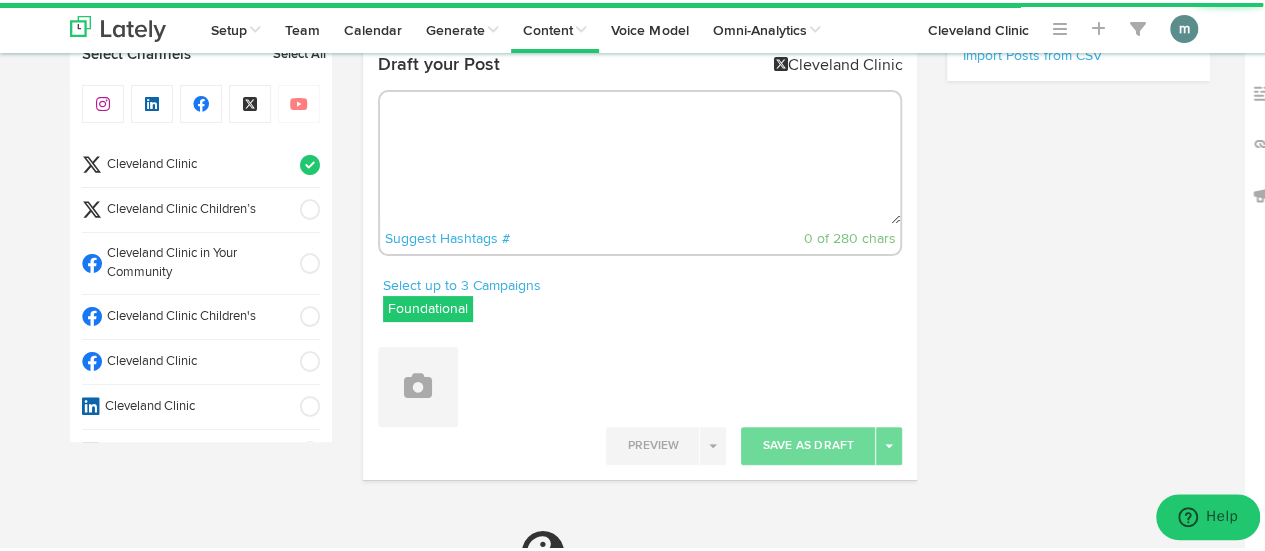 scroll, scrollTop: 0, scrollLeft: 0, axis: both 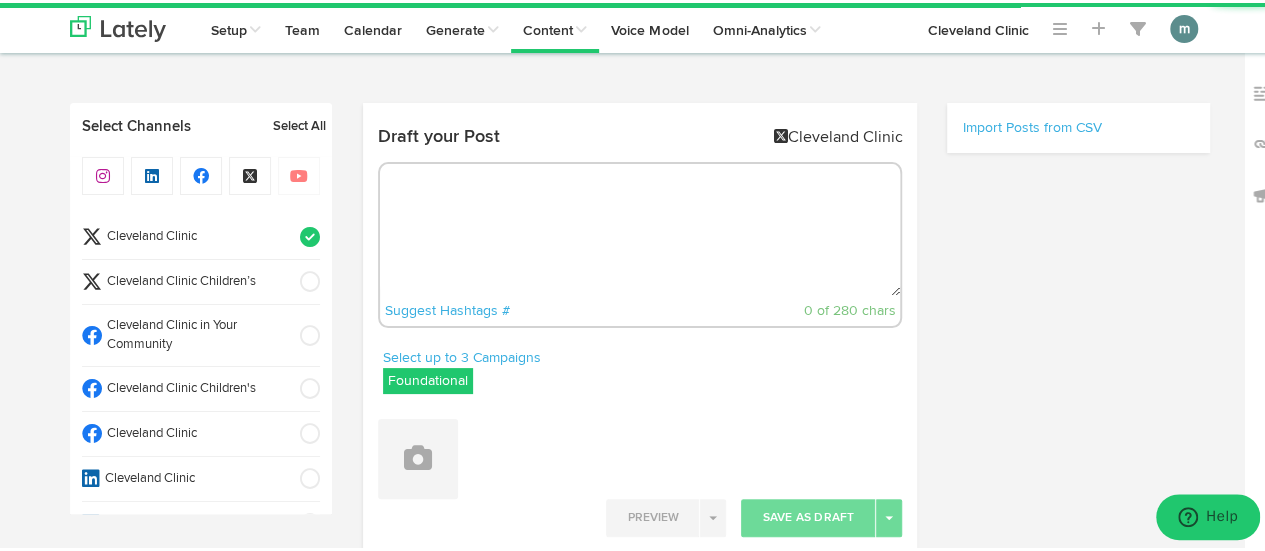 click at bounding box center (640, 227) 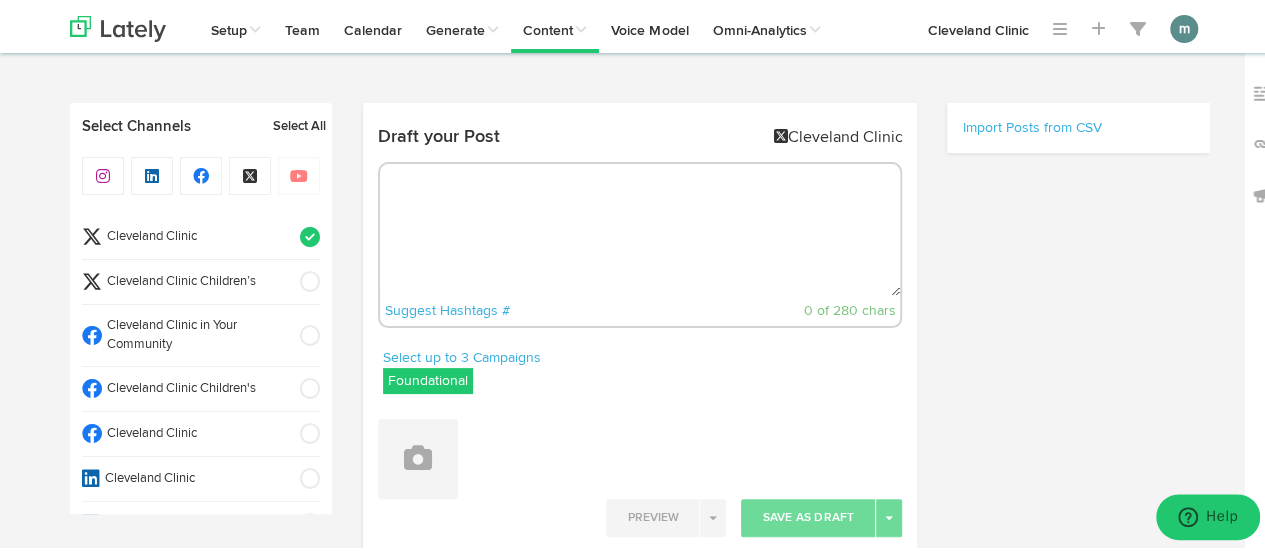 paste on "Options currently on the market and how to decide which one is best for you. https://cle.clinic/3H2Tvv1" 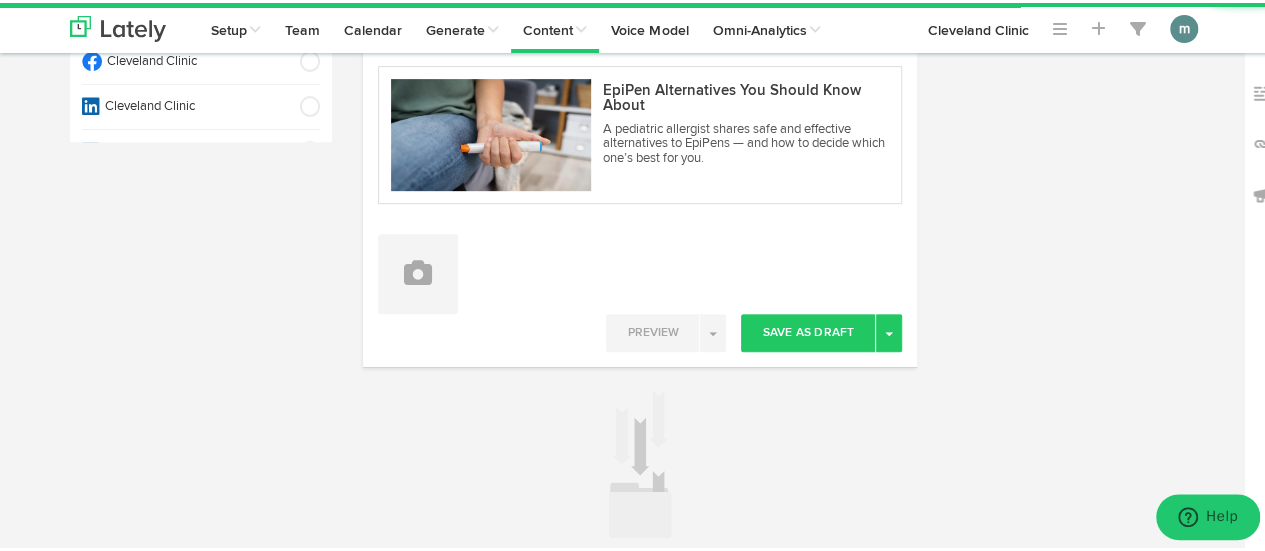 scroll, scrollTop: 400, scrollLeft: 0, axis: vertical 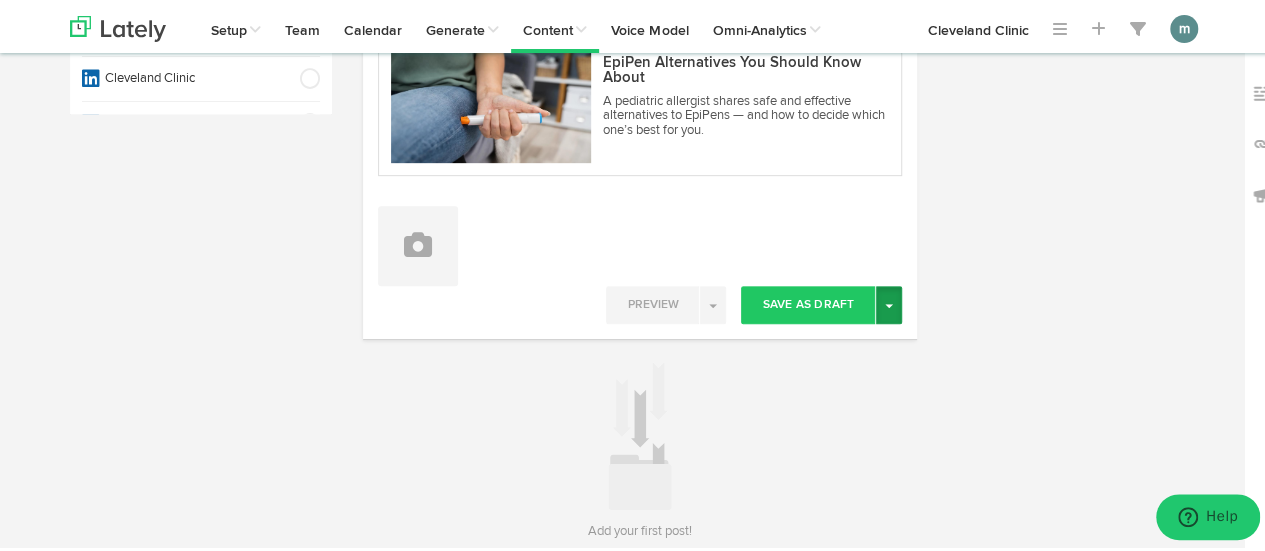 type on "Options currently on the market and how to decide which one is best for you. https://cle.clinic/3H2Tvv1" 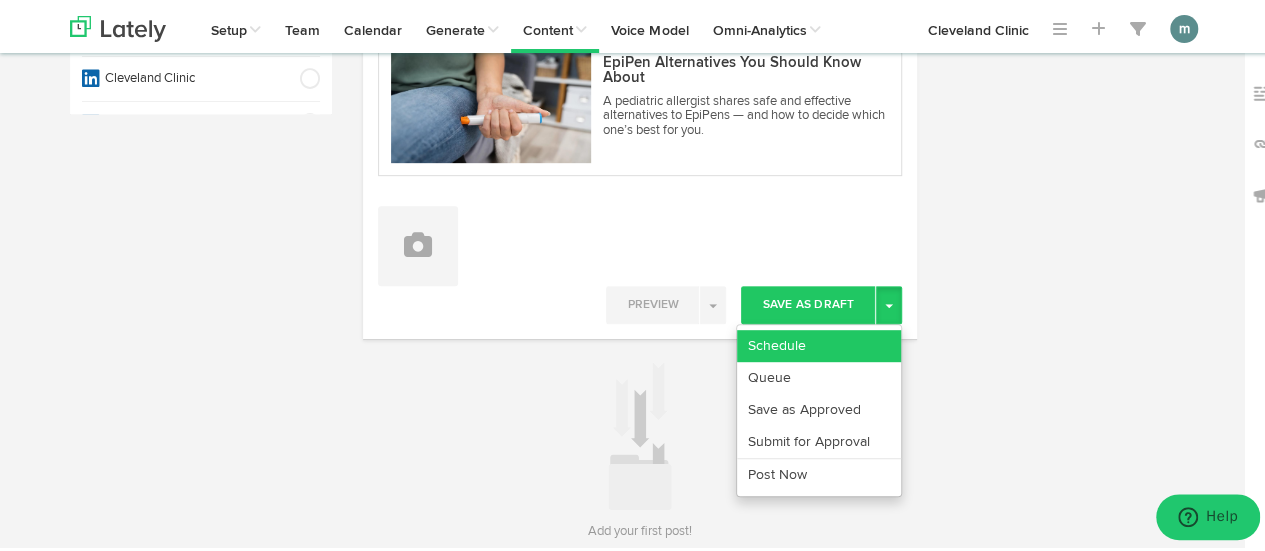 click on "Schedule" at bounding box center (819, 343) 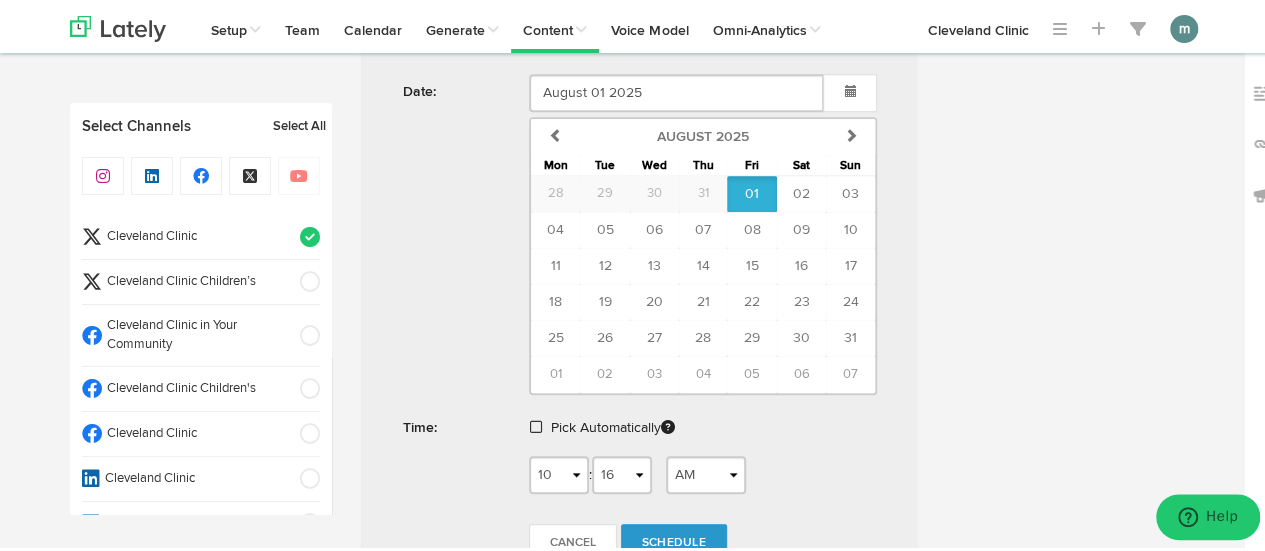 scroll, scrollTop: 900, scrollLeft: 0, axis: vertical 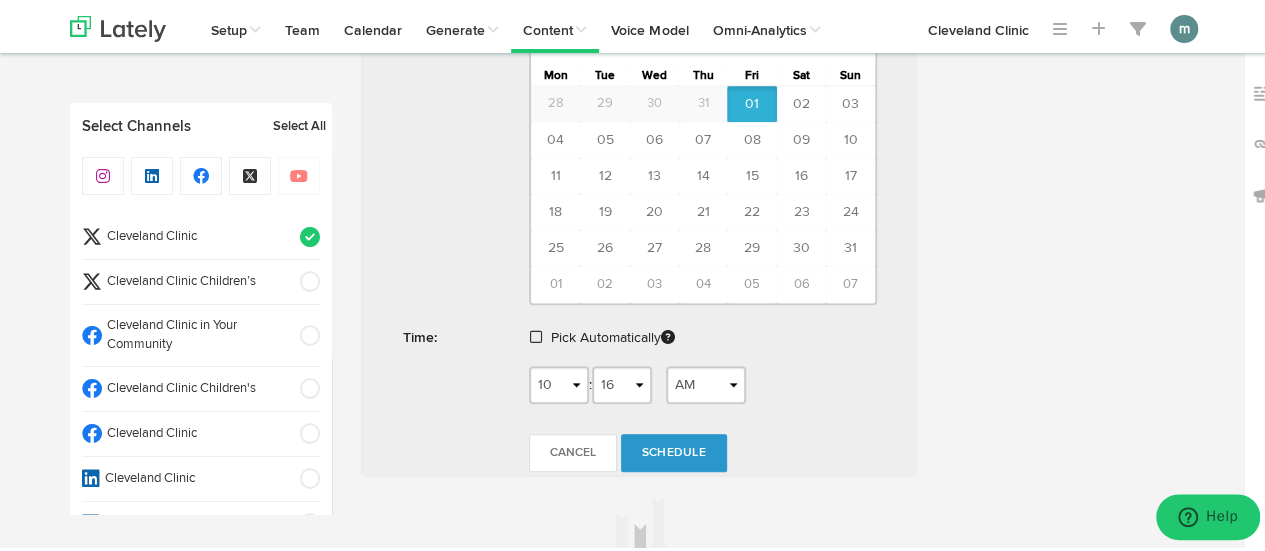 click at bounding box center [536, 334] 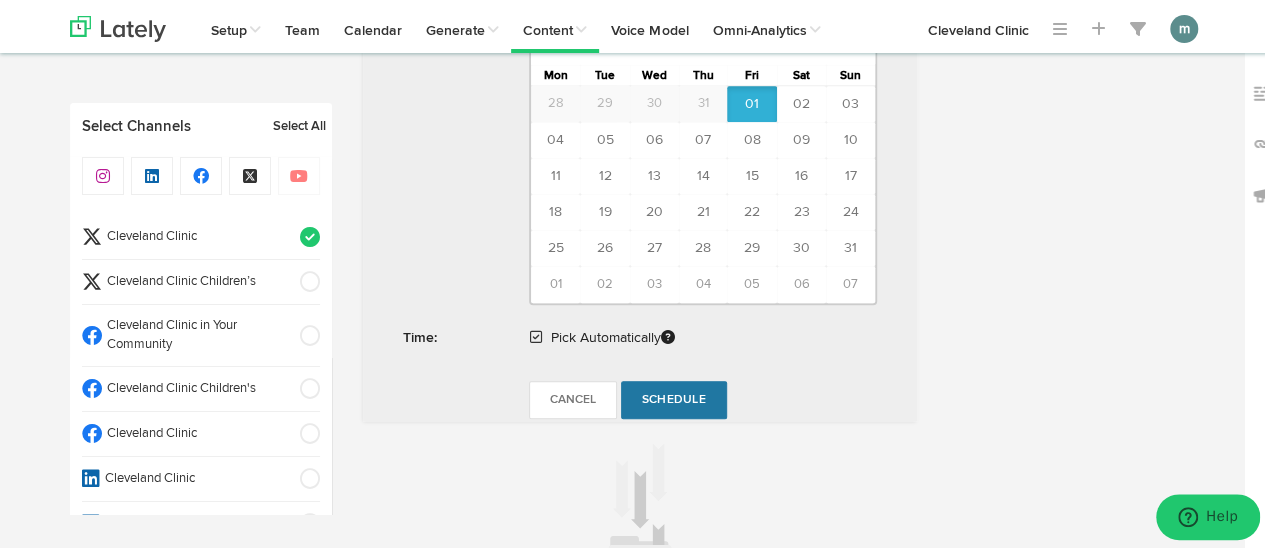click on "Schedule" at bounding box center (674, 397) 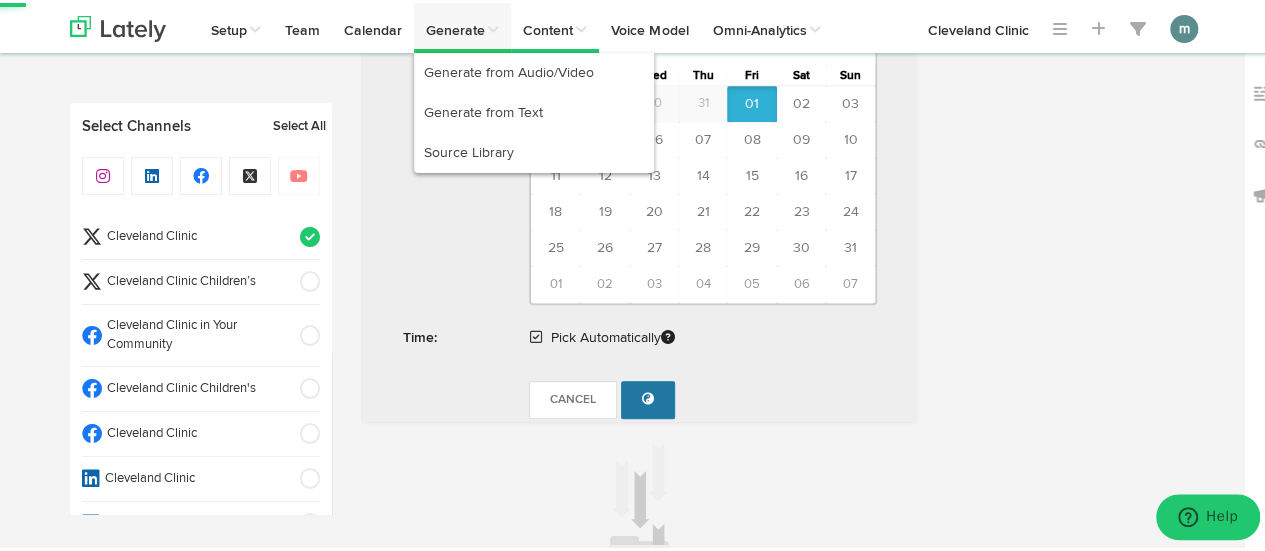 radio on "true" 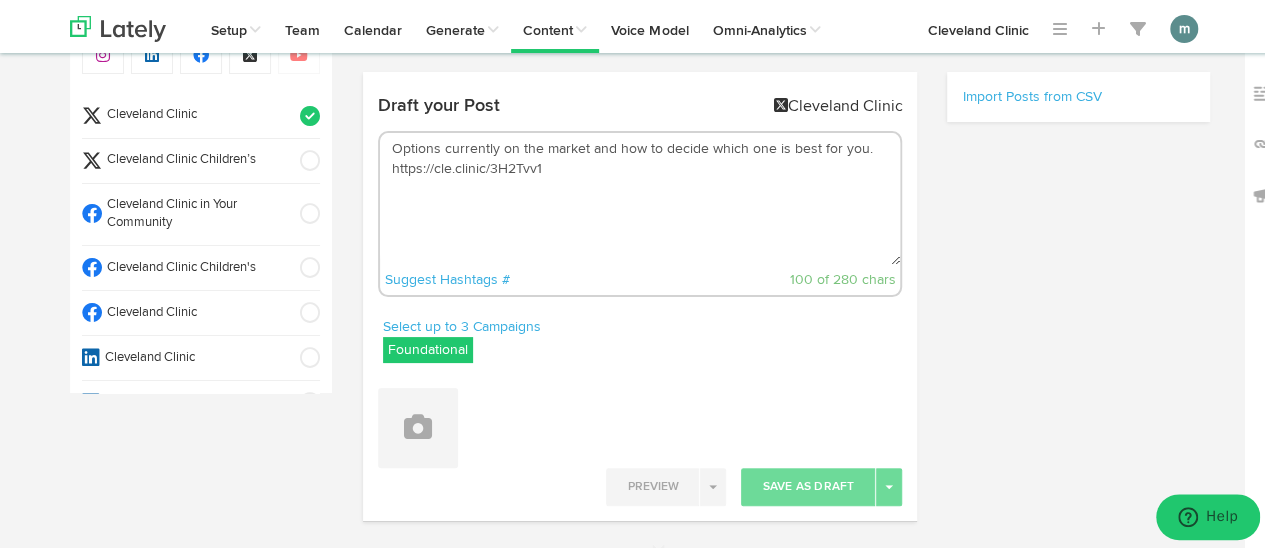 scroll, scrollTop: 0, scrollLeft: 0, axis: both 